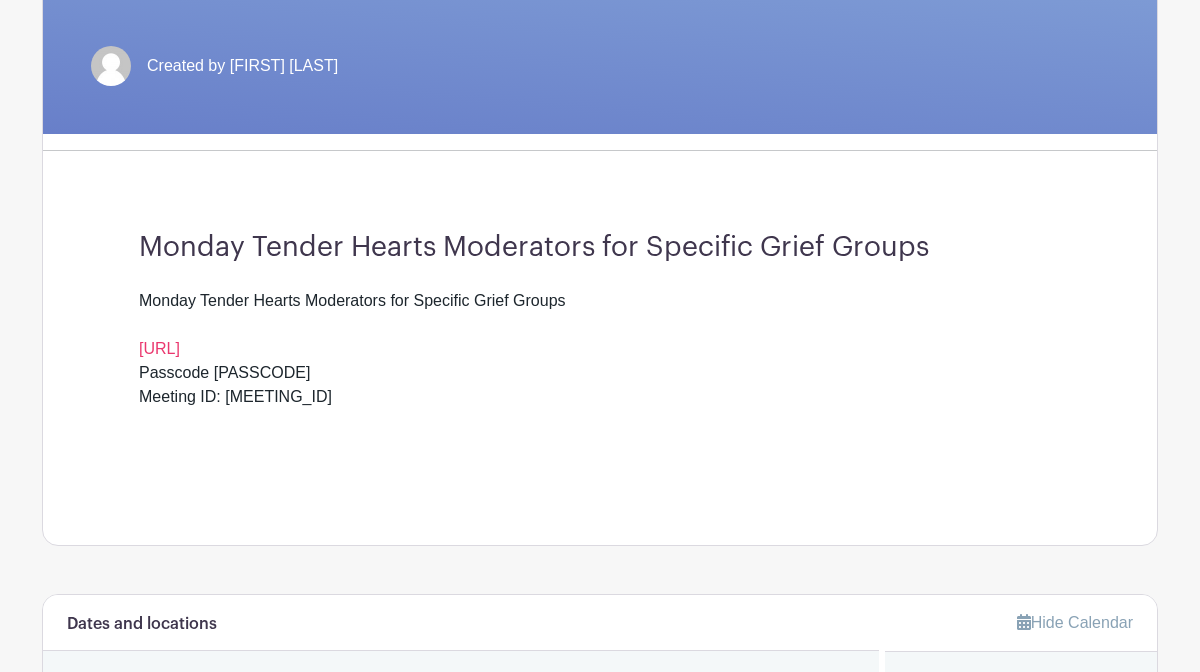 scroll, scrollTop: 395, scrollLeft: 0, axis: vertical 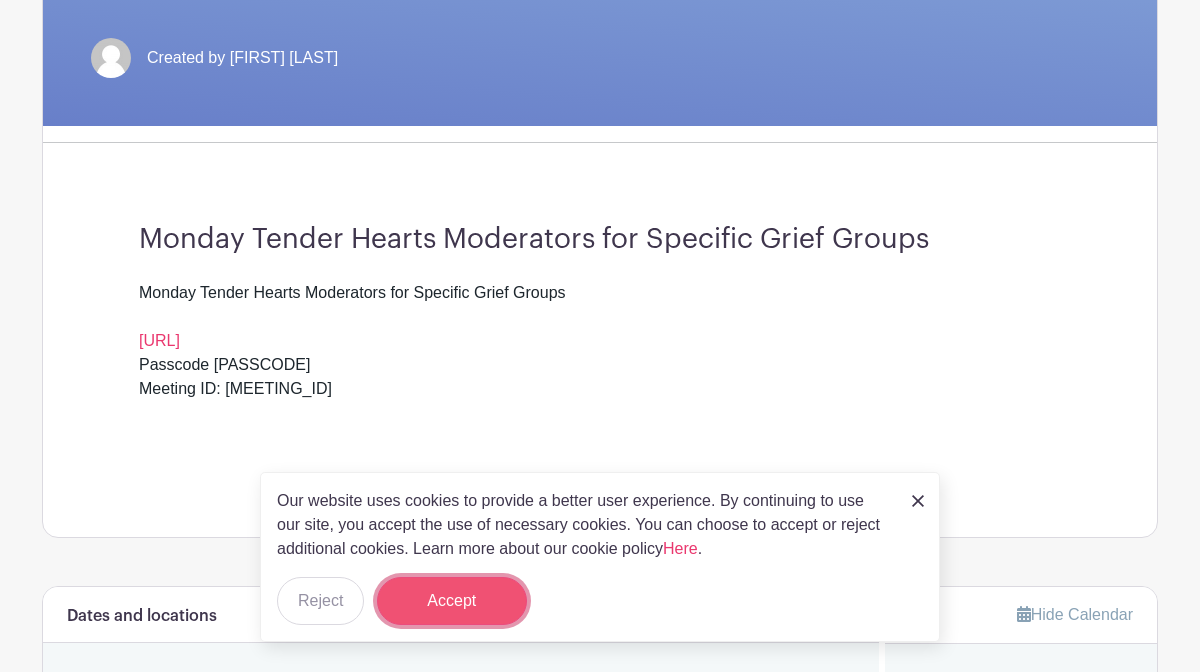 click on "Accept" at bounding box center [452, 601] 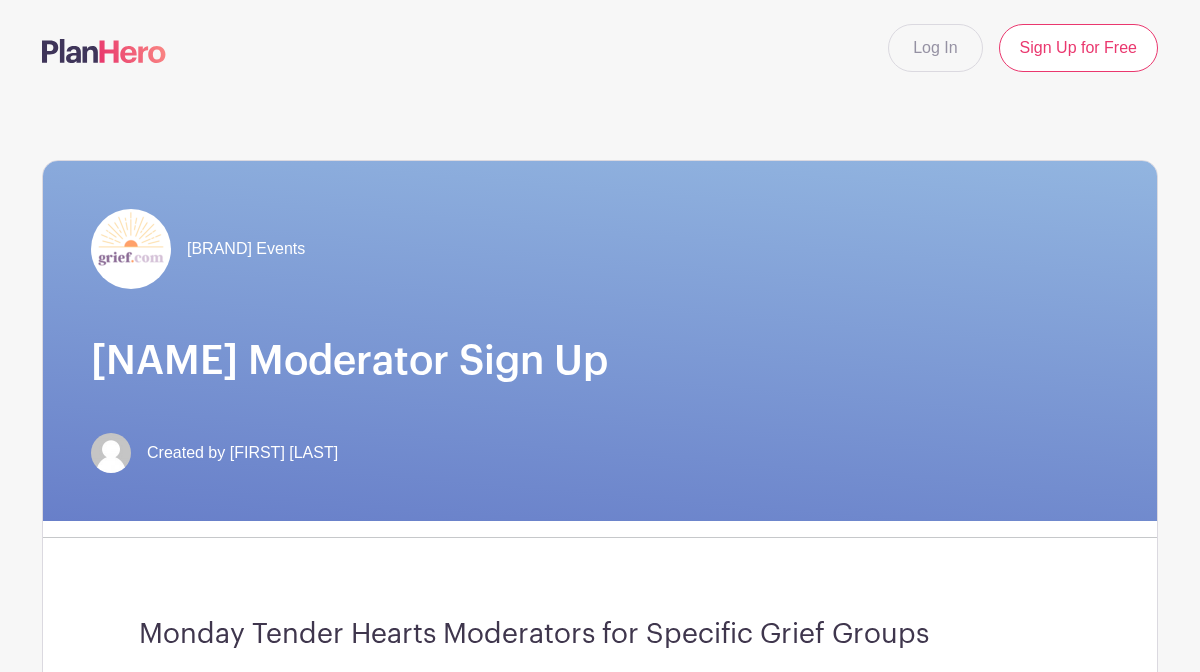 scroll, scrollTop: 1, scrollLeft: 0, axis: vertical 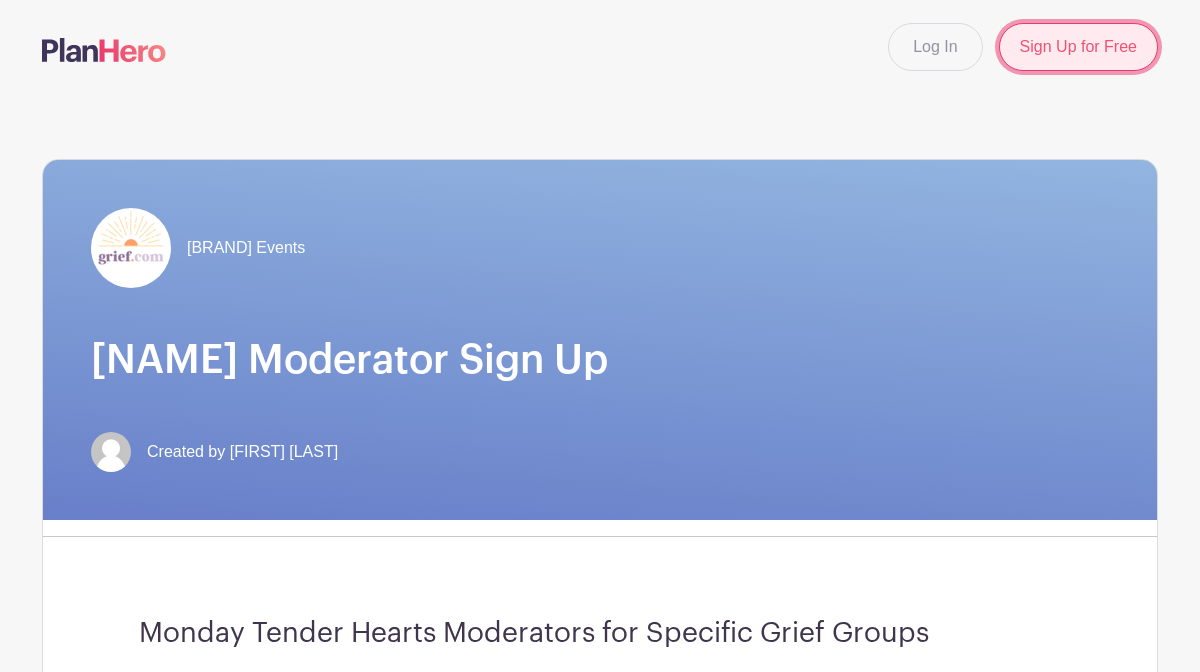 click on "Sign Up for Free" at bounding box center (1078, 47) 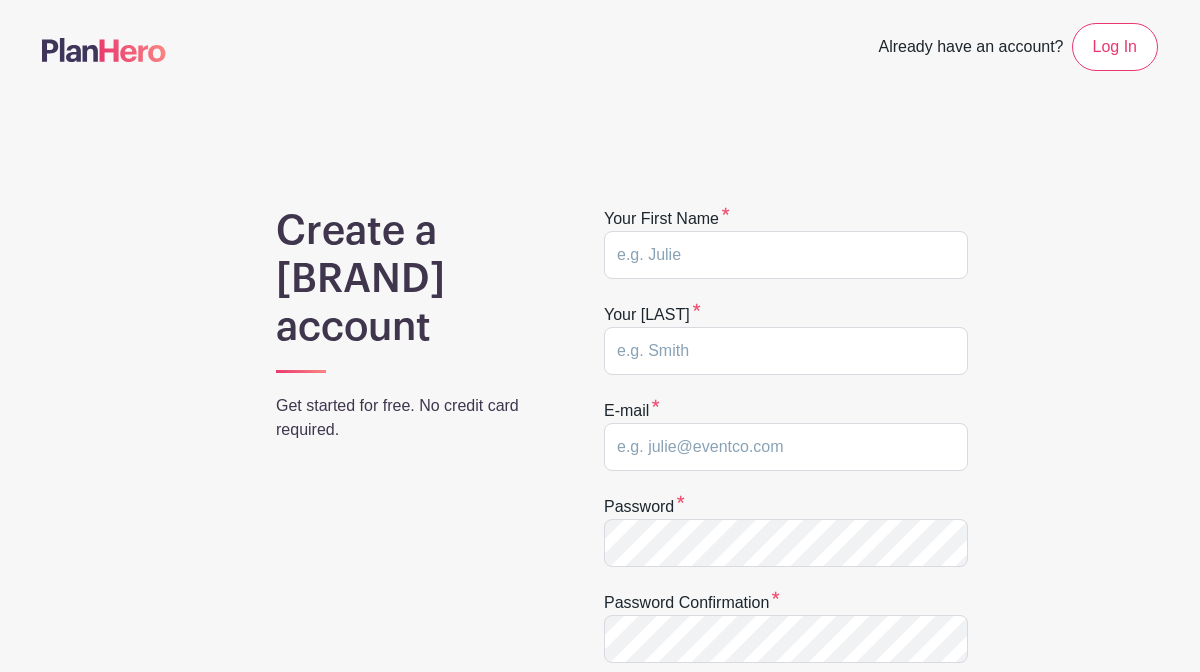 scroll, scrollTop: 0, scrollLeft: 0, axis: both 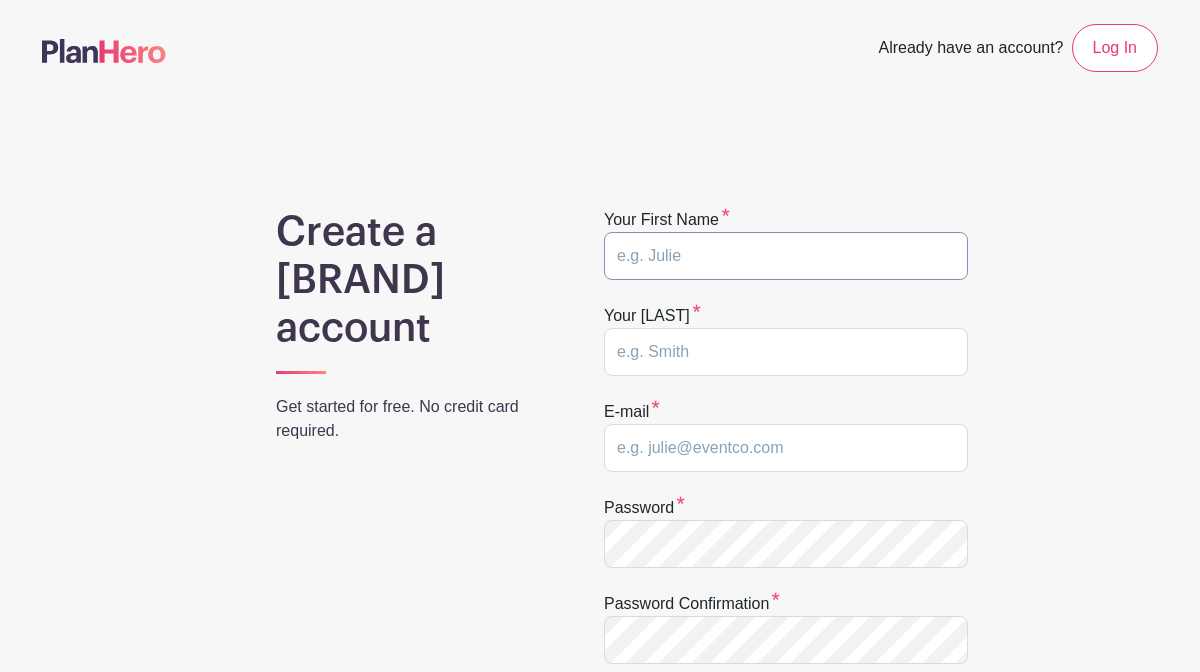 click at bounding box center [786, 256] 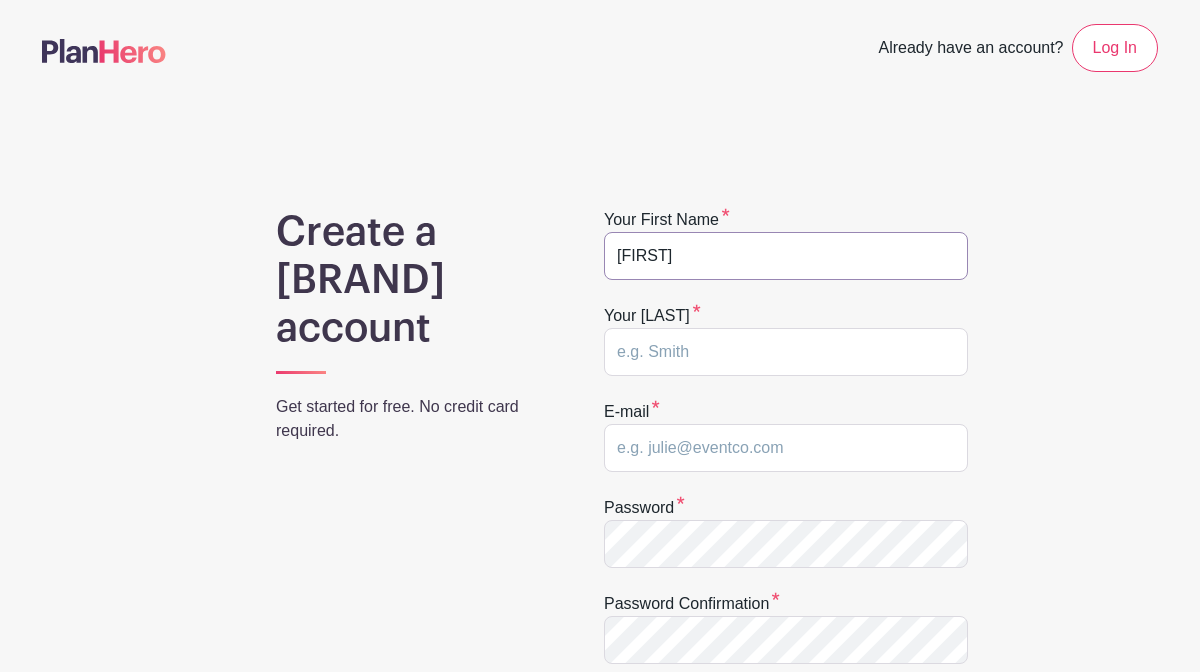 type on "Ladona" 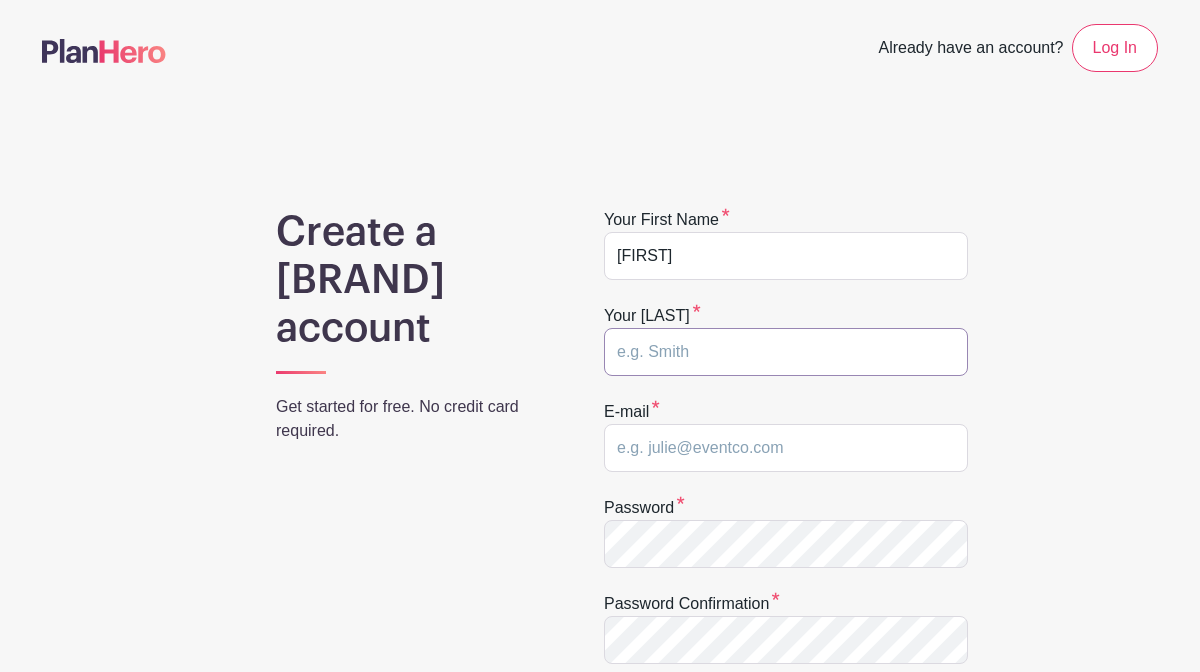 click at bounding box center [786, 352] 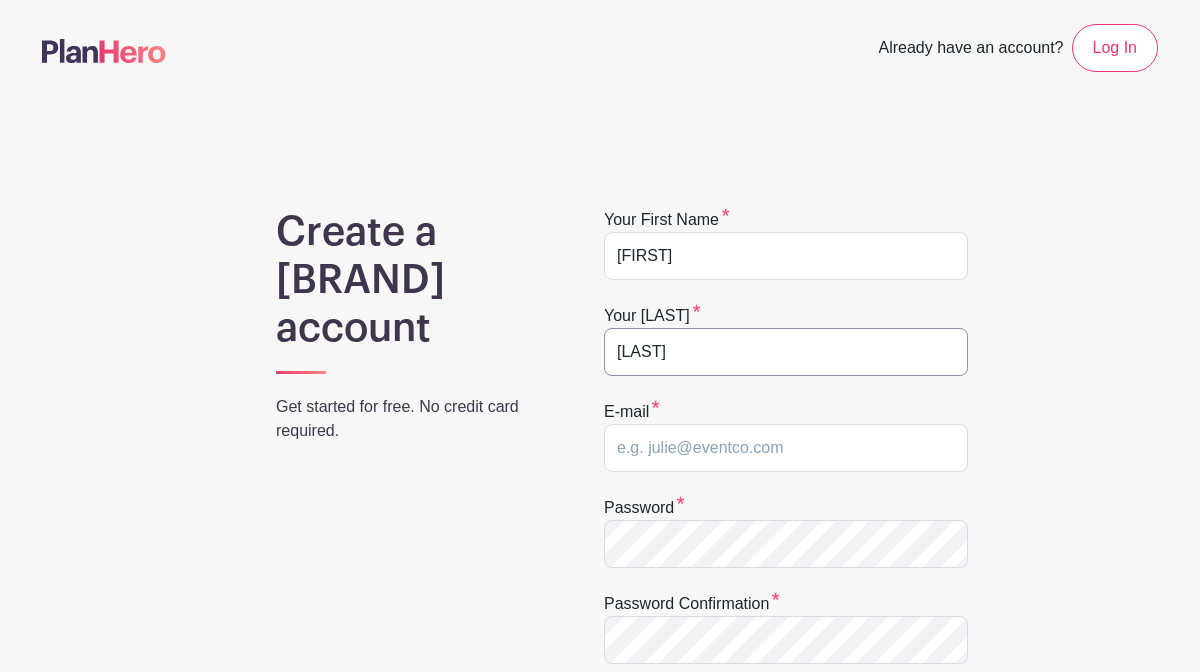 type on "Dawes" 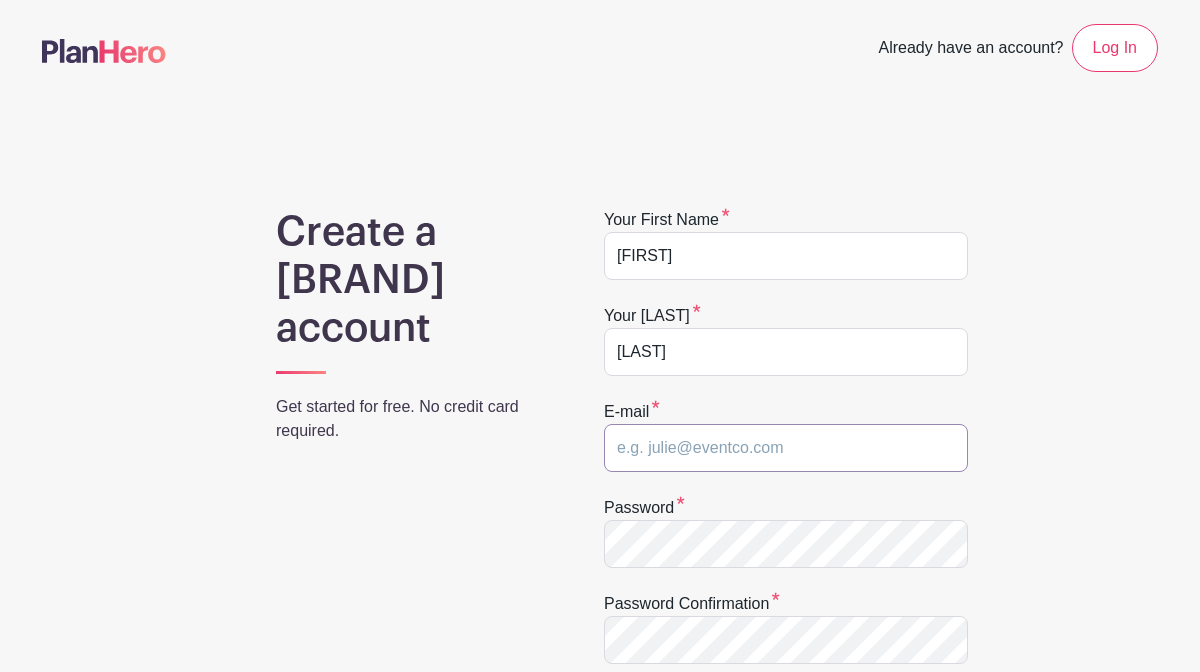 click at bounding box center [786, 448] 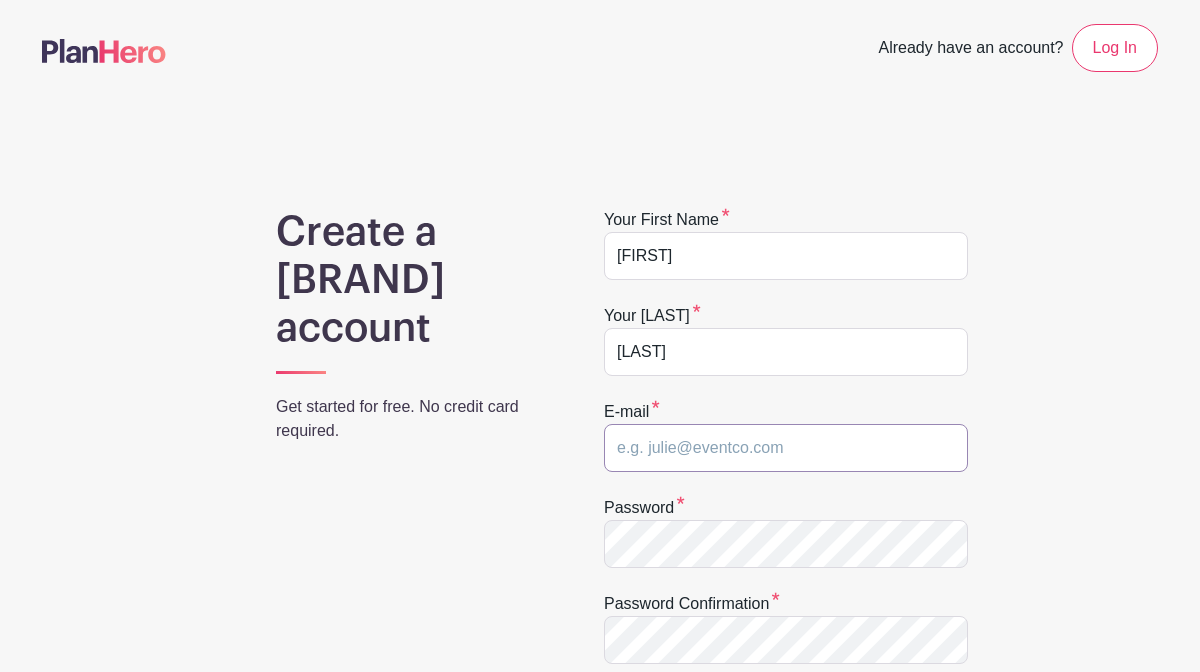 type on "ladona383@gmail.com" 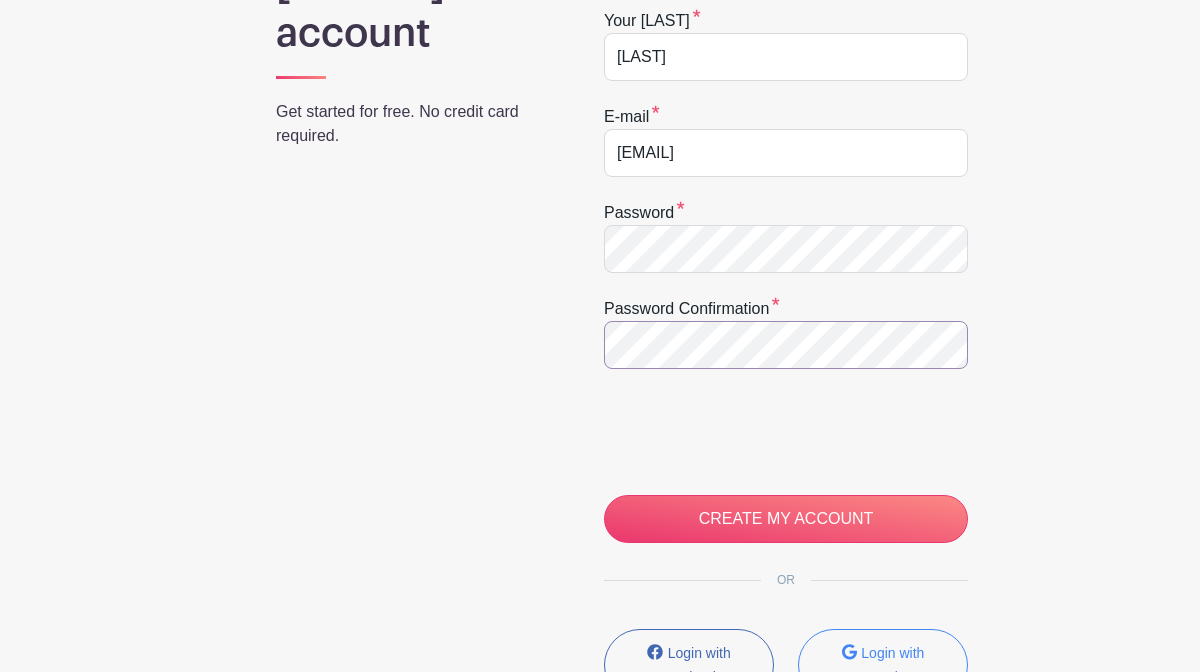 scroll, scrollTop: 296, scrollLeft: 0, axis: vertical 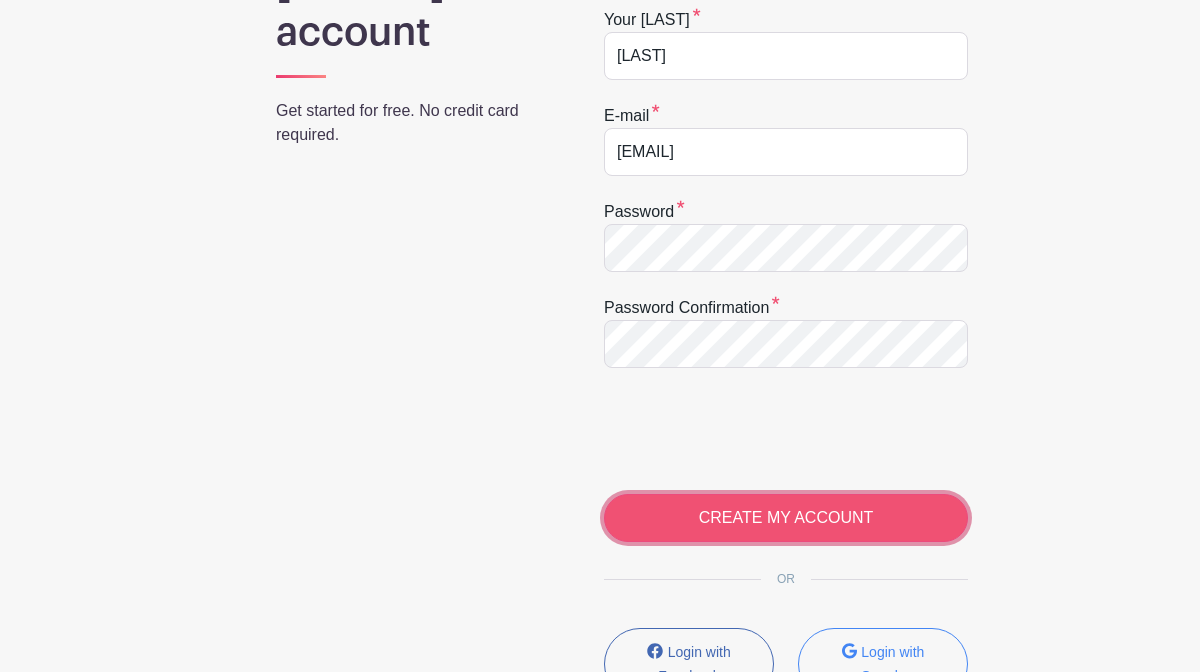 click on "CREATE MY ACCOUNT" at bounding box center [786, 518] 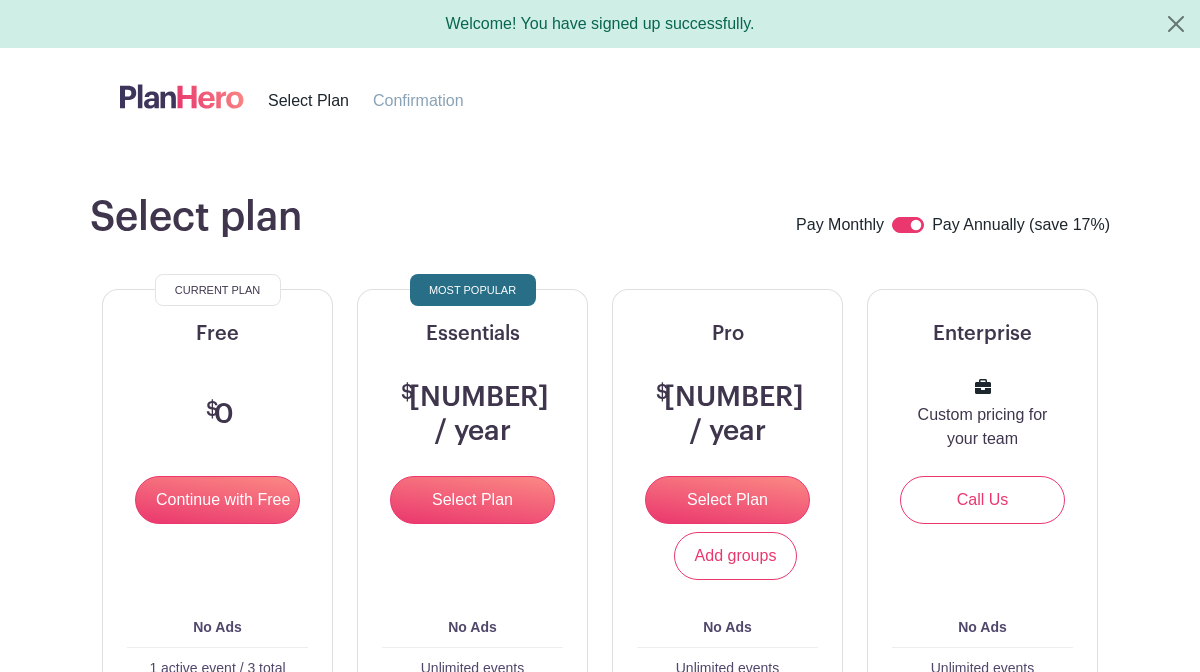 scroll, scrollTop: 0, scrollLeft: 0, axis: both 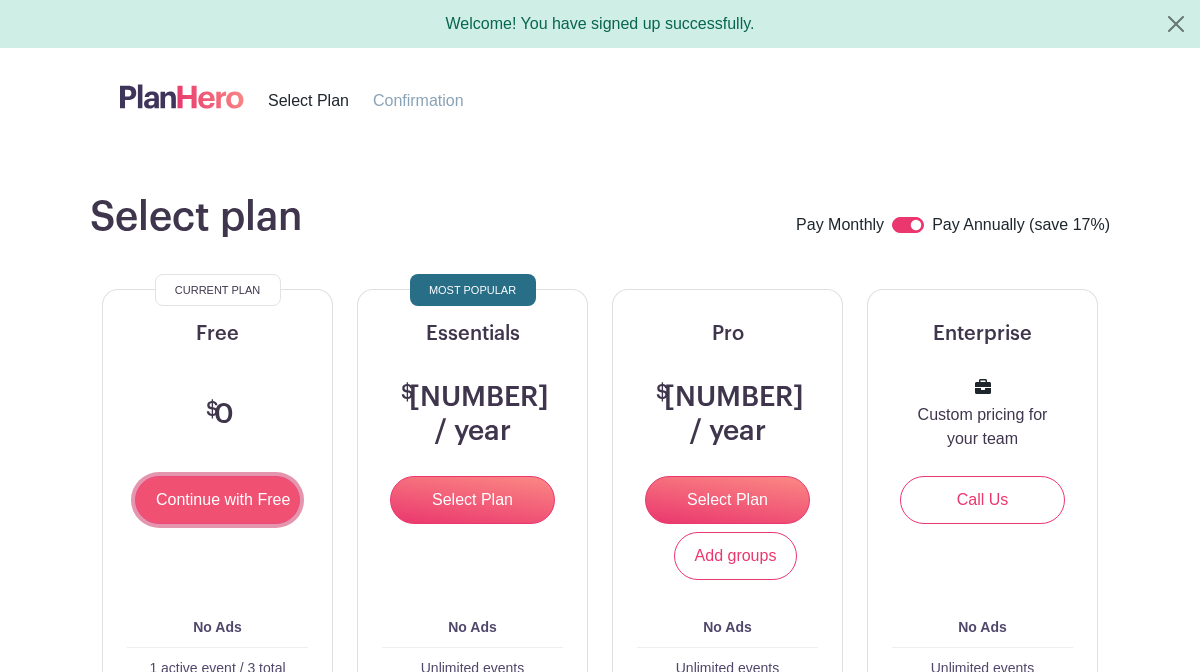 click on "Continue with Free" at bounding box center [217, 500] 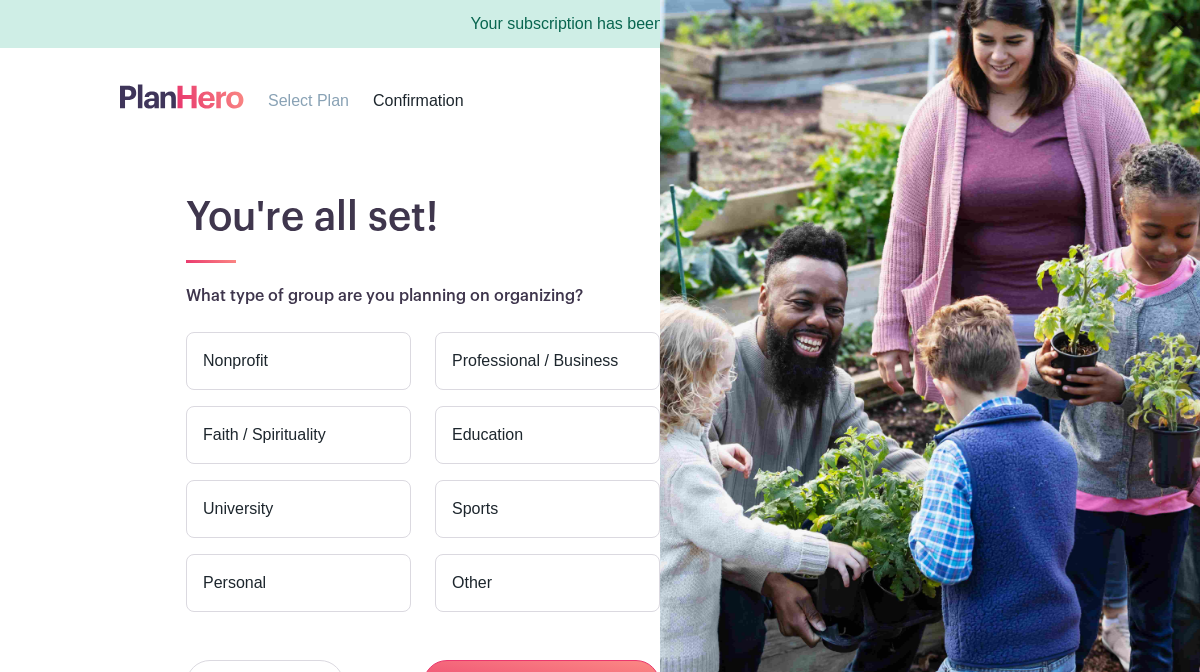 scroll, scrollTop: 0, scrollLeft: 0, axis: both 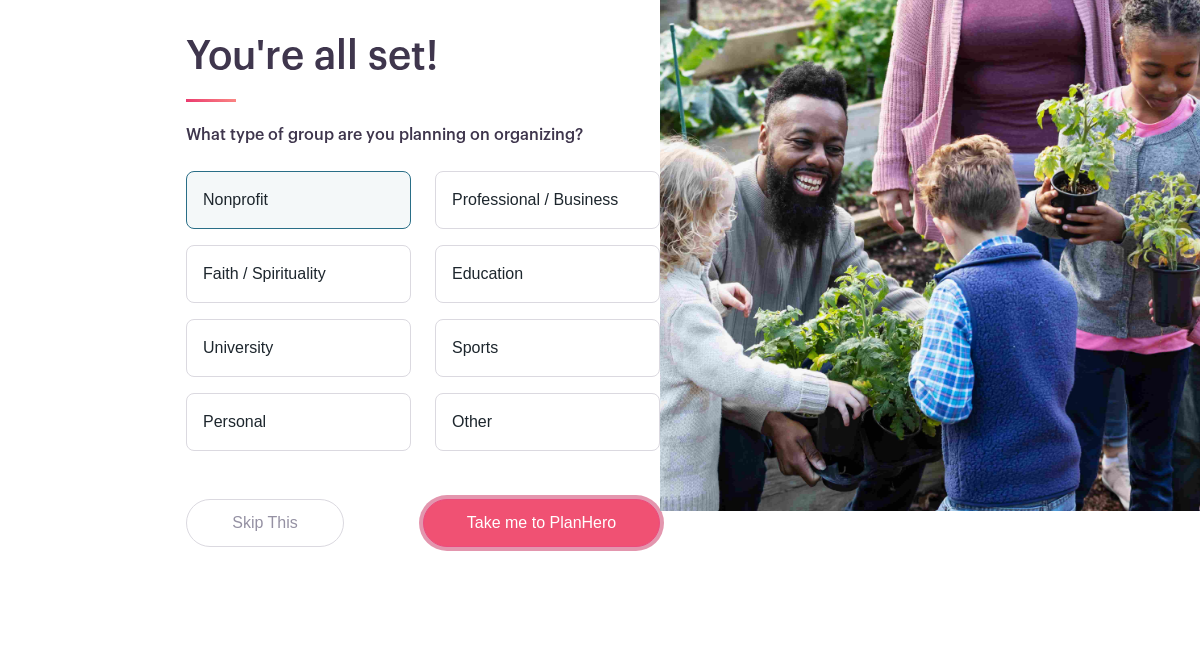 click on "Take me to PlanHero" at bounding box center (541, 523) 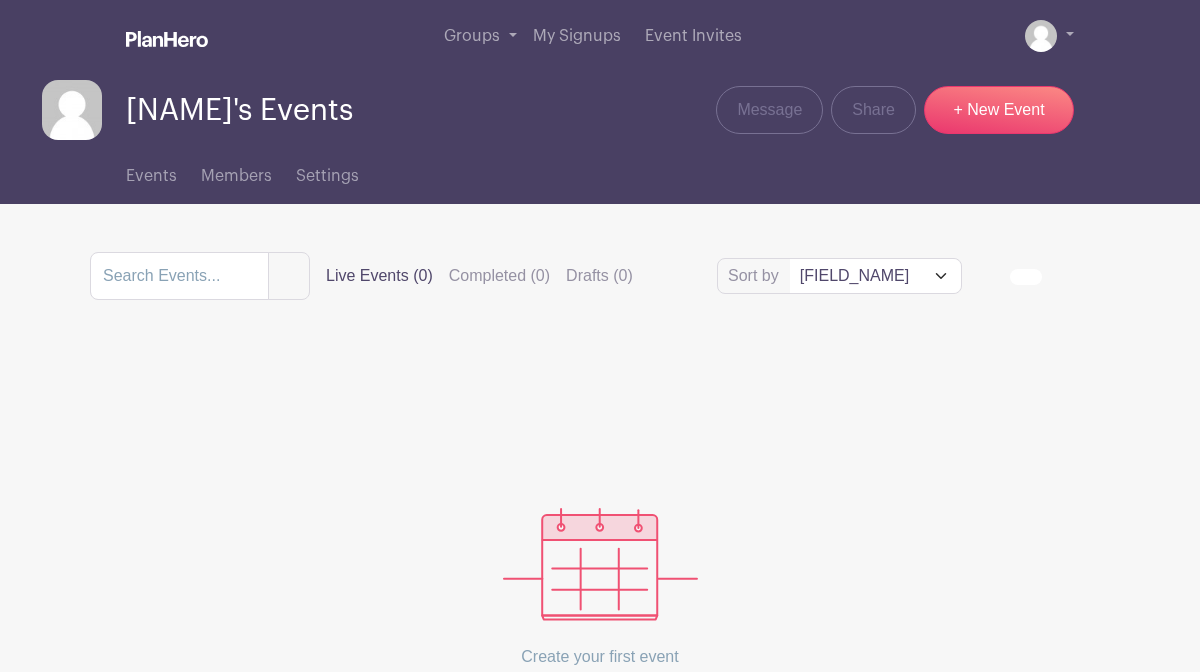 scroll, scrollTop: 0, scrollLeft: 0, axis: both 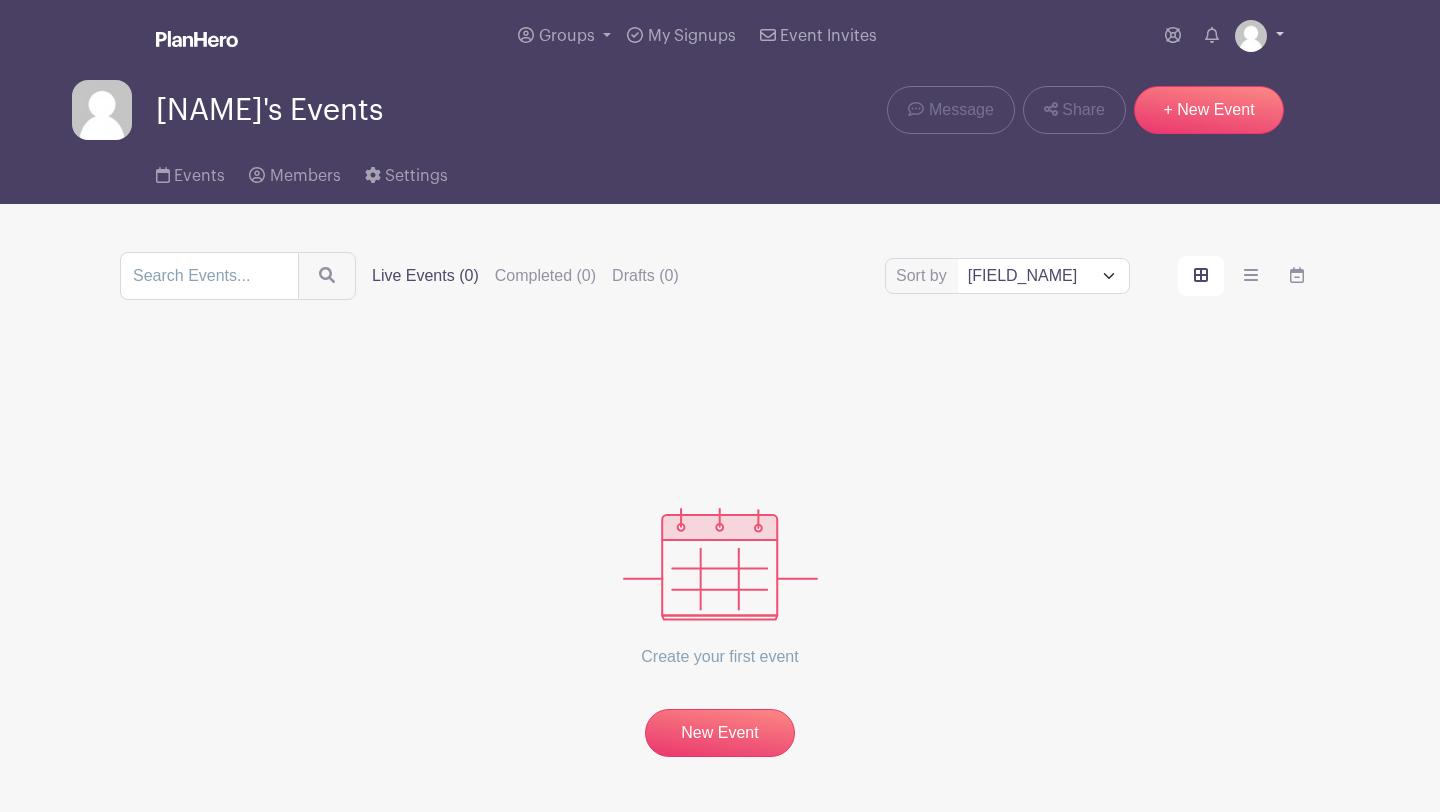 click at bounding box center (1251, 36) 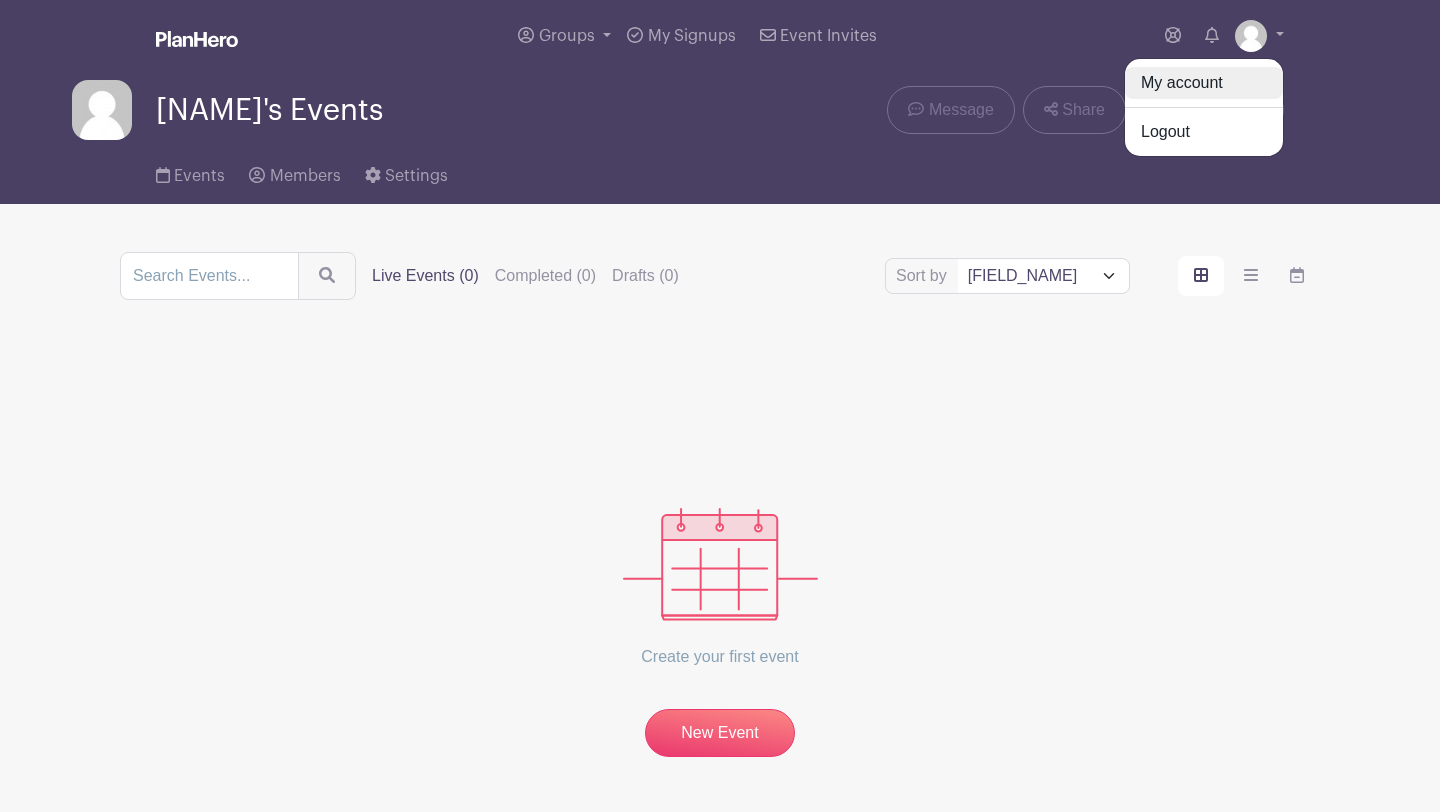 click on "My account" at bounding box center [1204, 83] 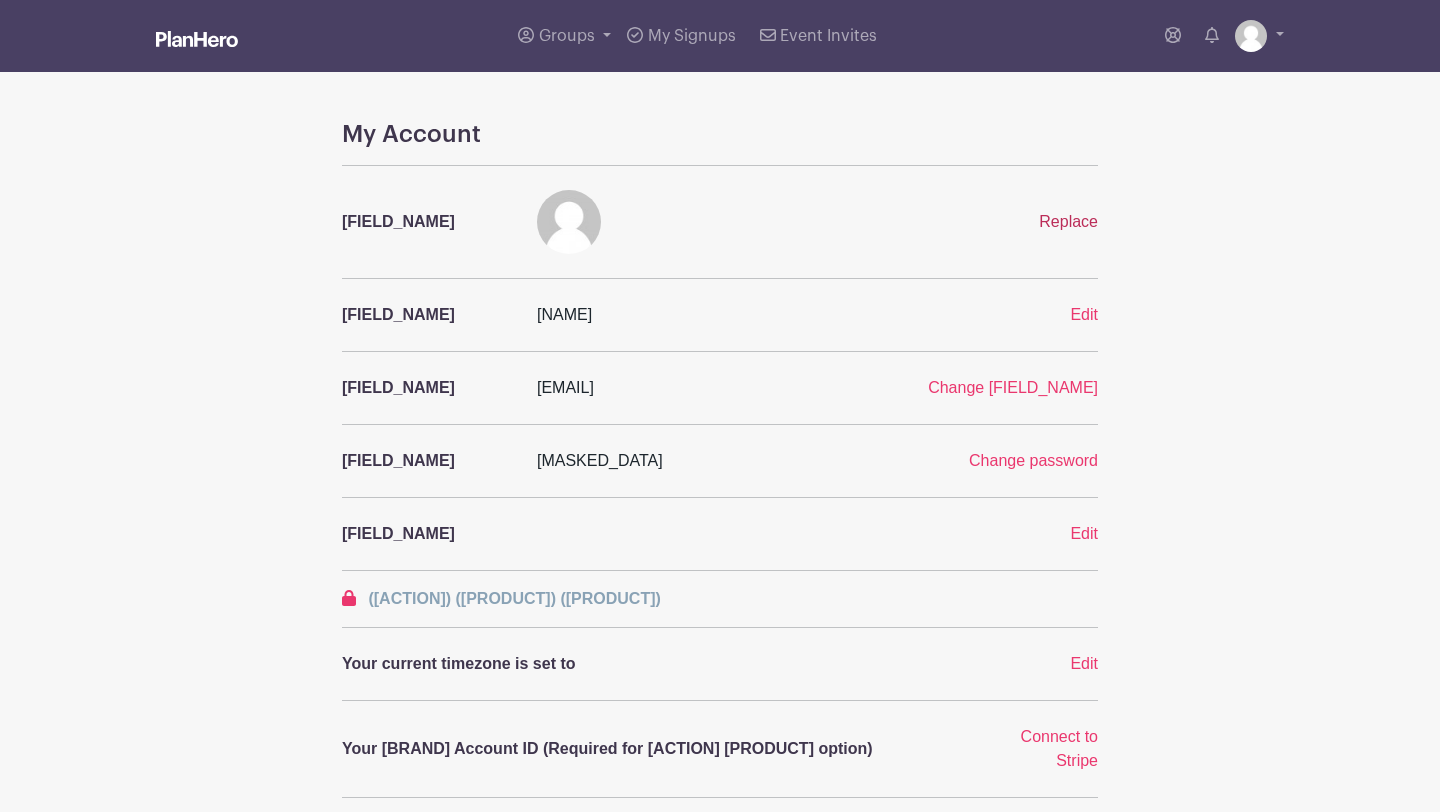 click on "Replace" at bounding box center (1068, 221) 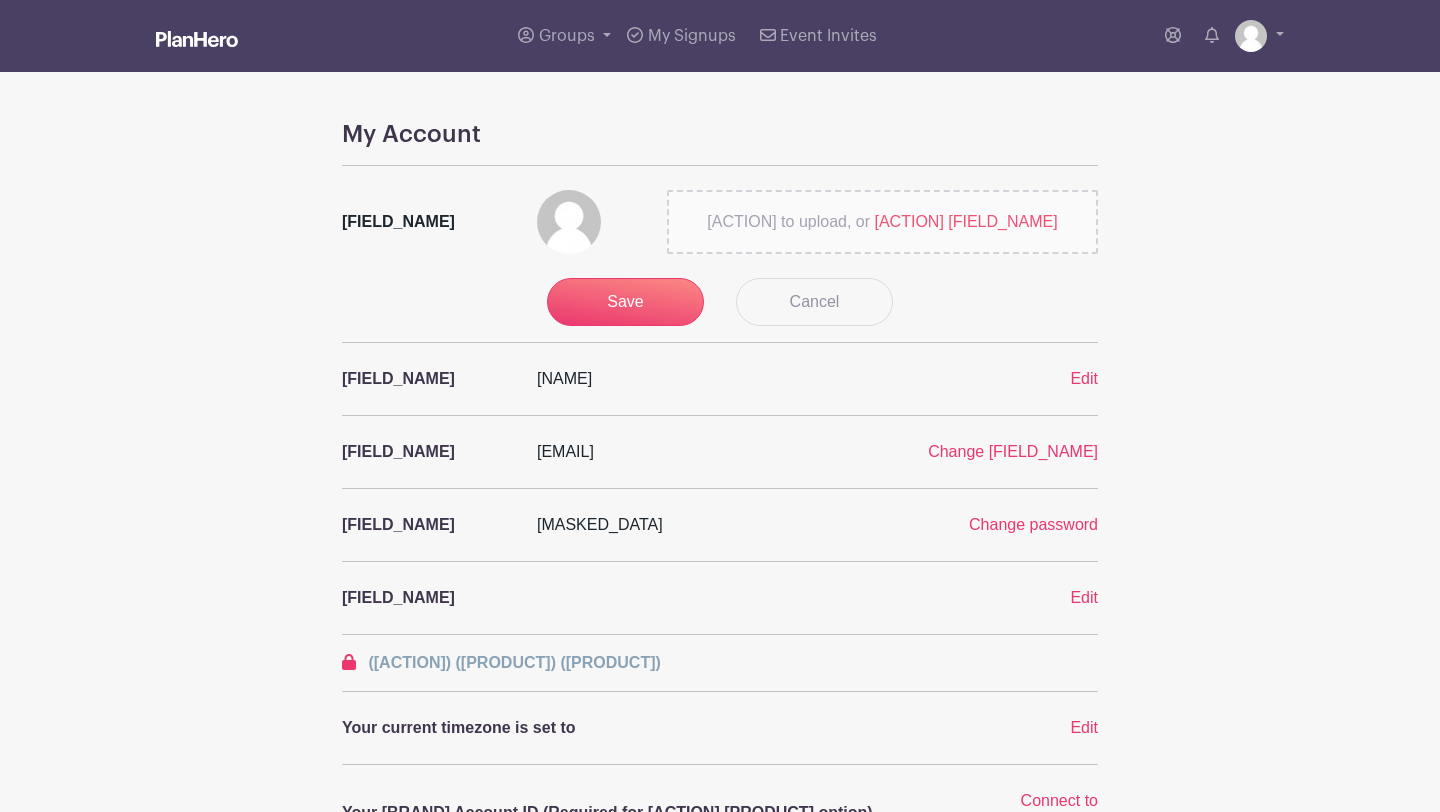 click on "Choose File" at bounding box center [966, 221] 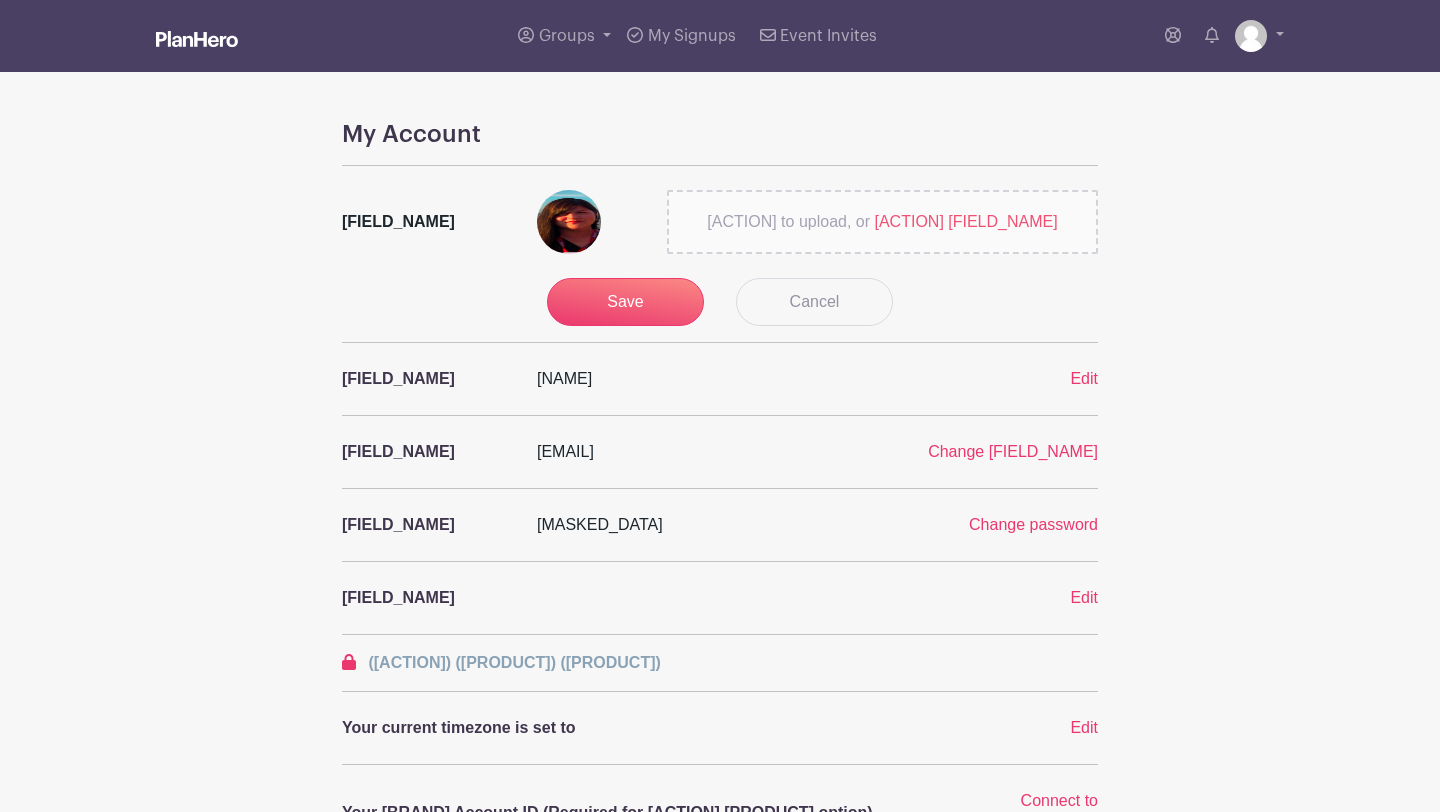 click at bounding box center [569, 222] 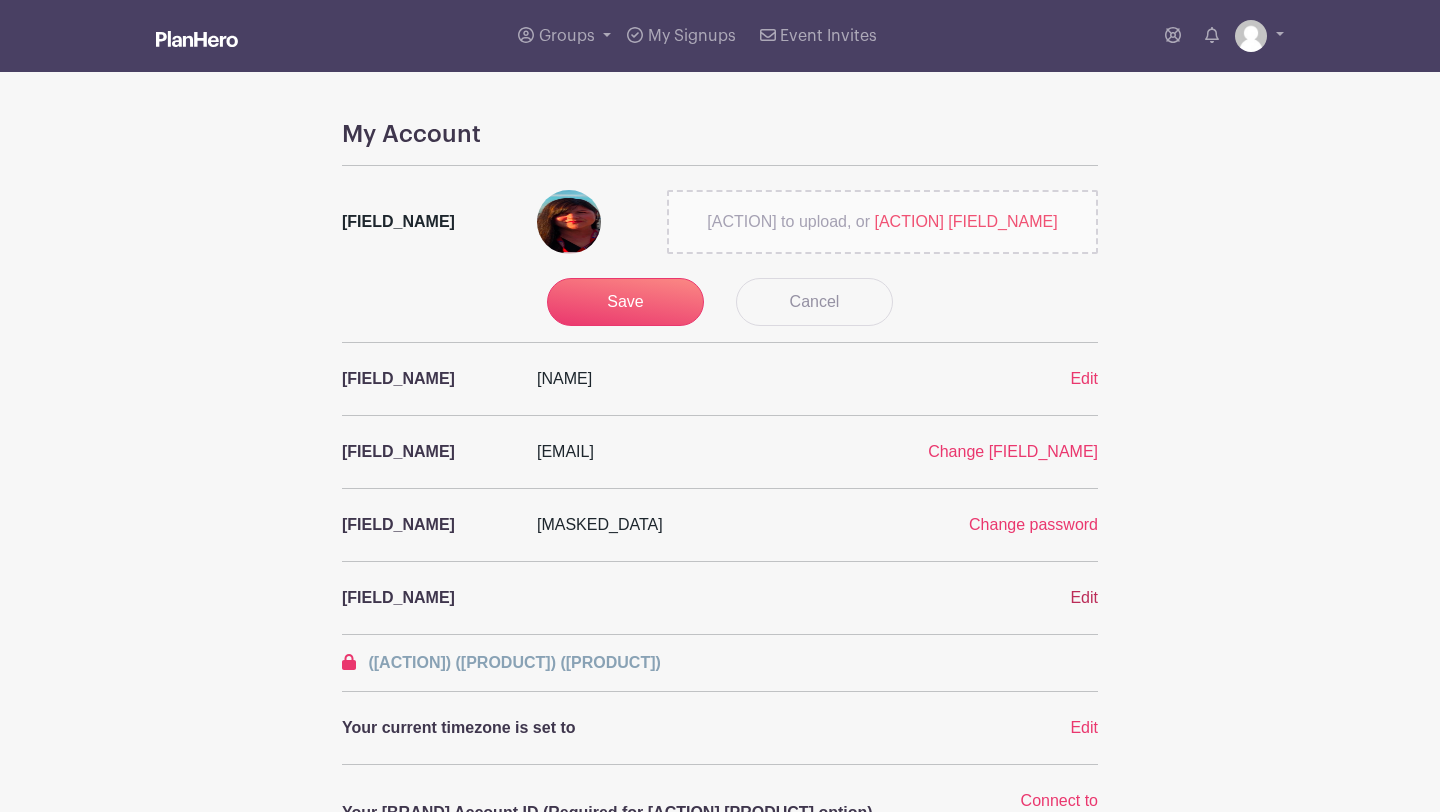 click on "Edit" at bounding box center [1084, 597] 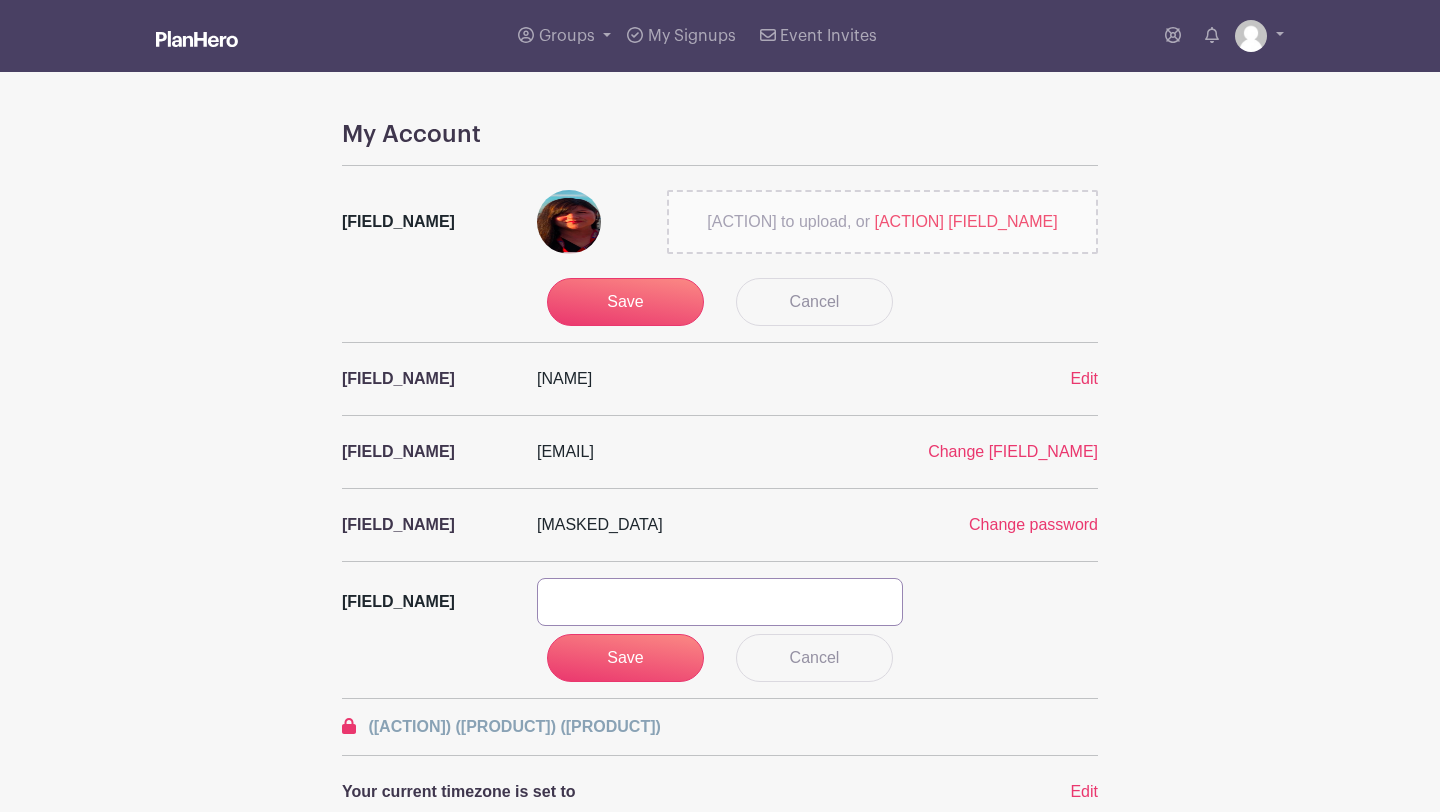 click at bounding box center [720, 602] 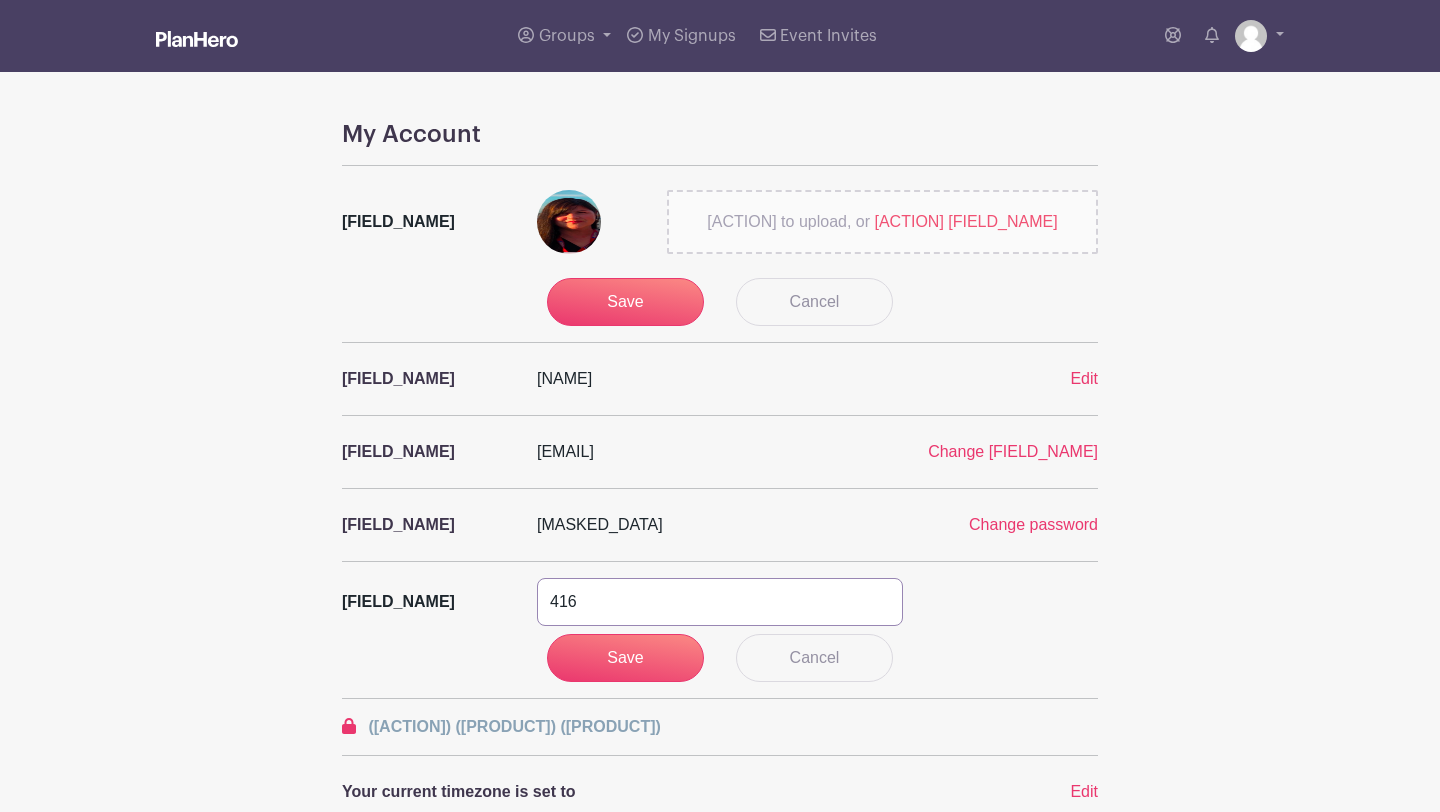 click on "416" at bounding box center [720, 602] 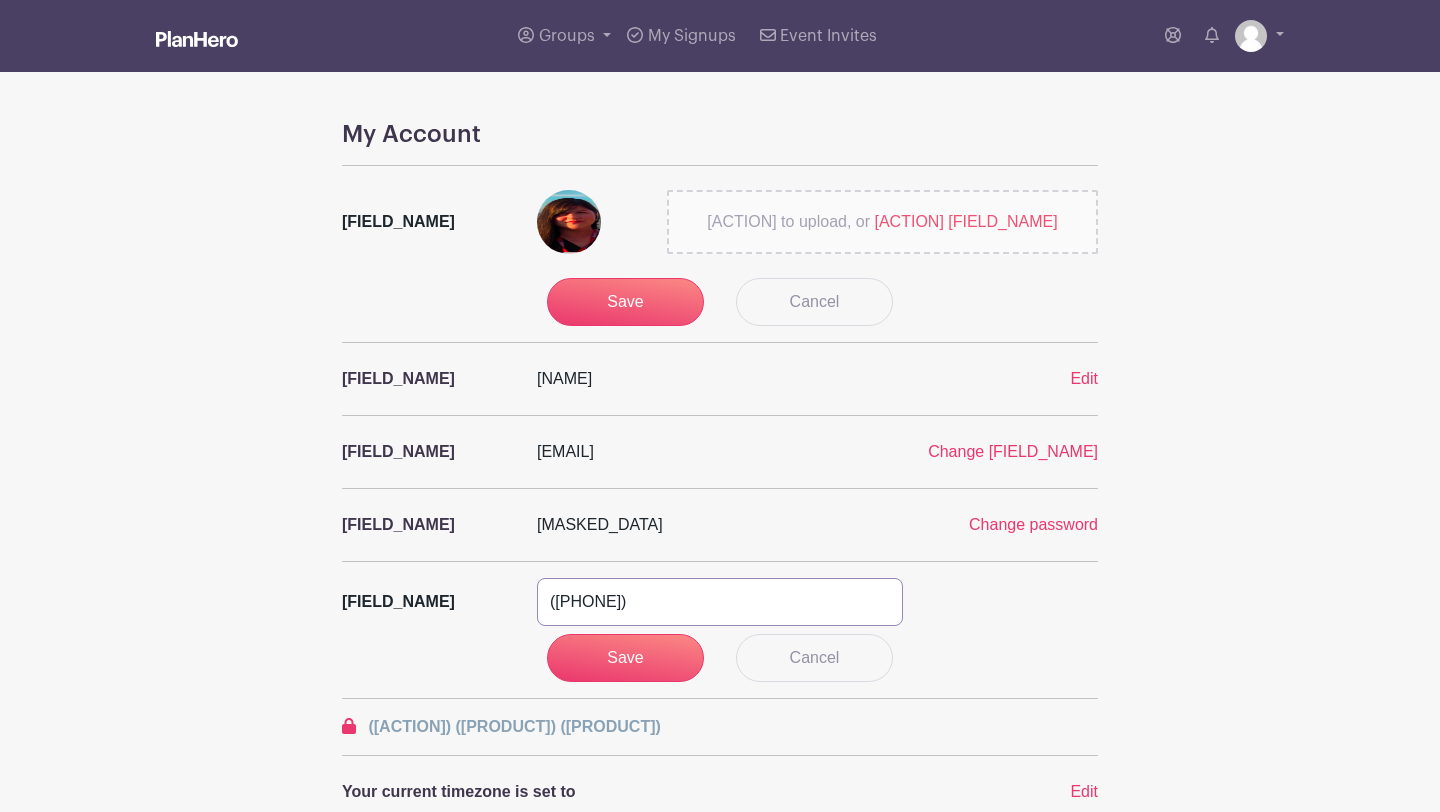 click on "(416" at bounding box center (720, 602) 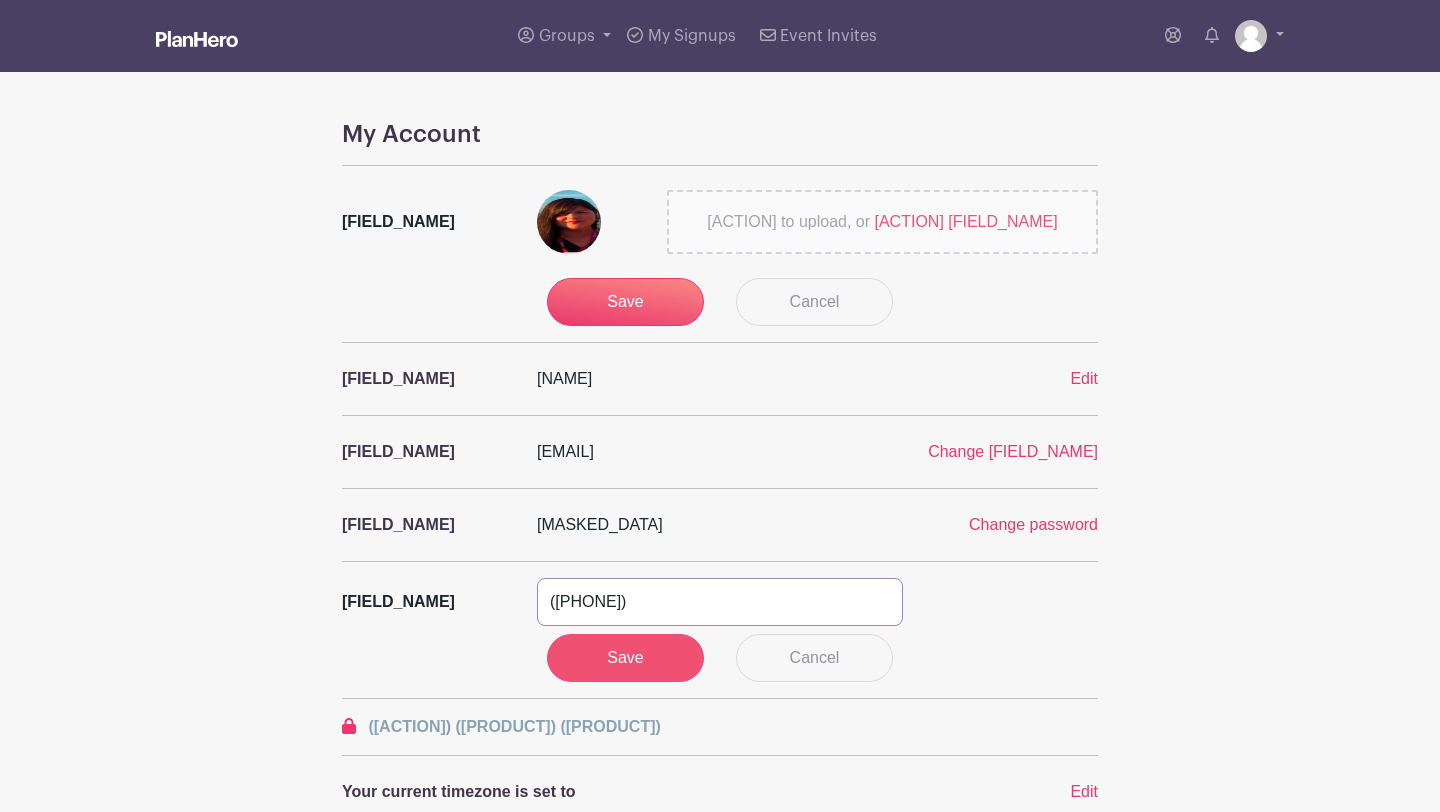 type on "(416) 576-7783" 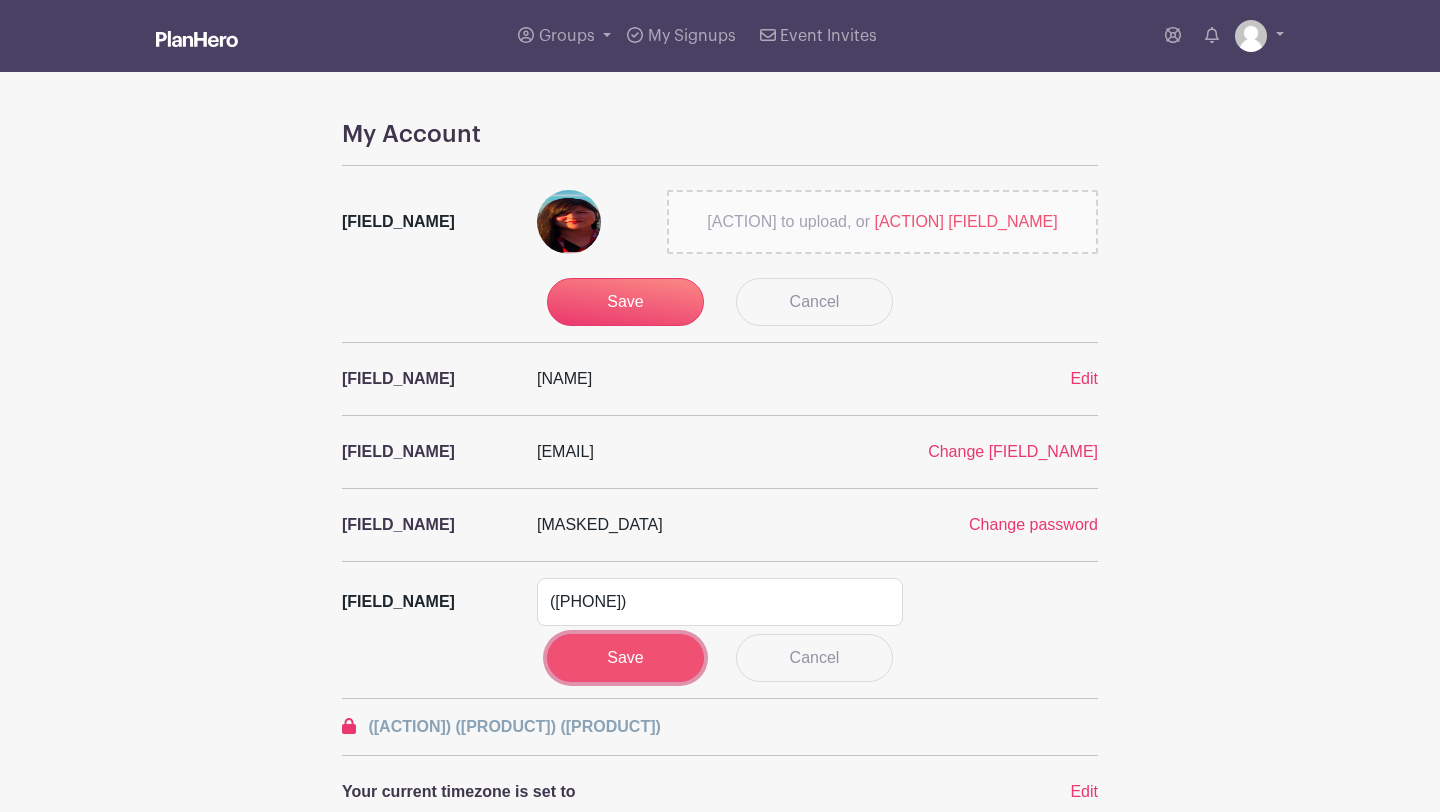 click on "Save" at bounding box center (626, 658) 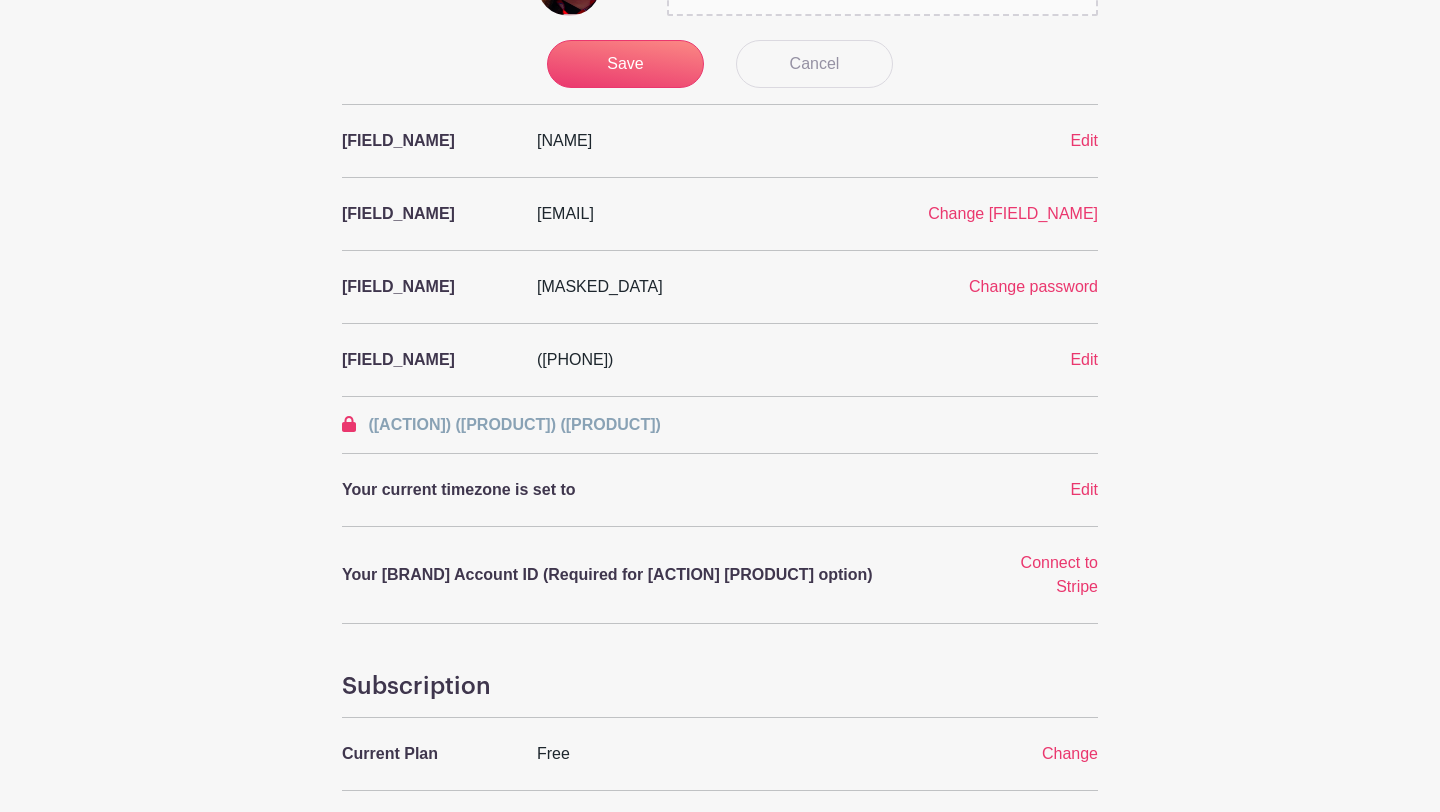 scroll, scrollTop: 245, scrollLeft: 0, axis: vertical 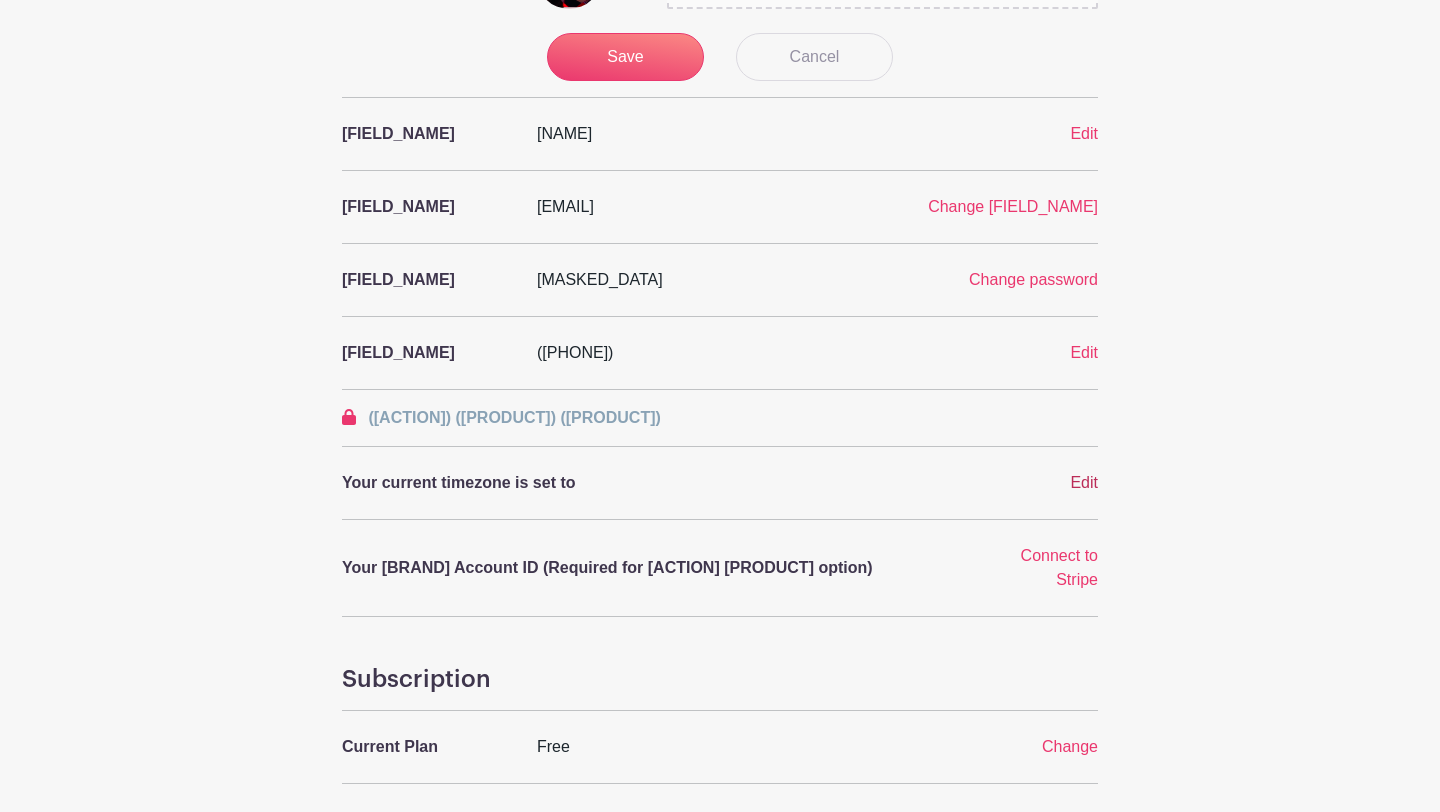 click on "Edit" at bounding box center (1084, 482) 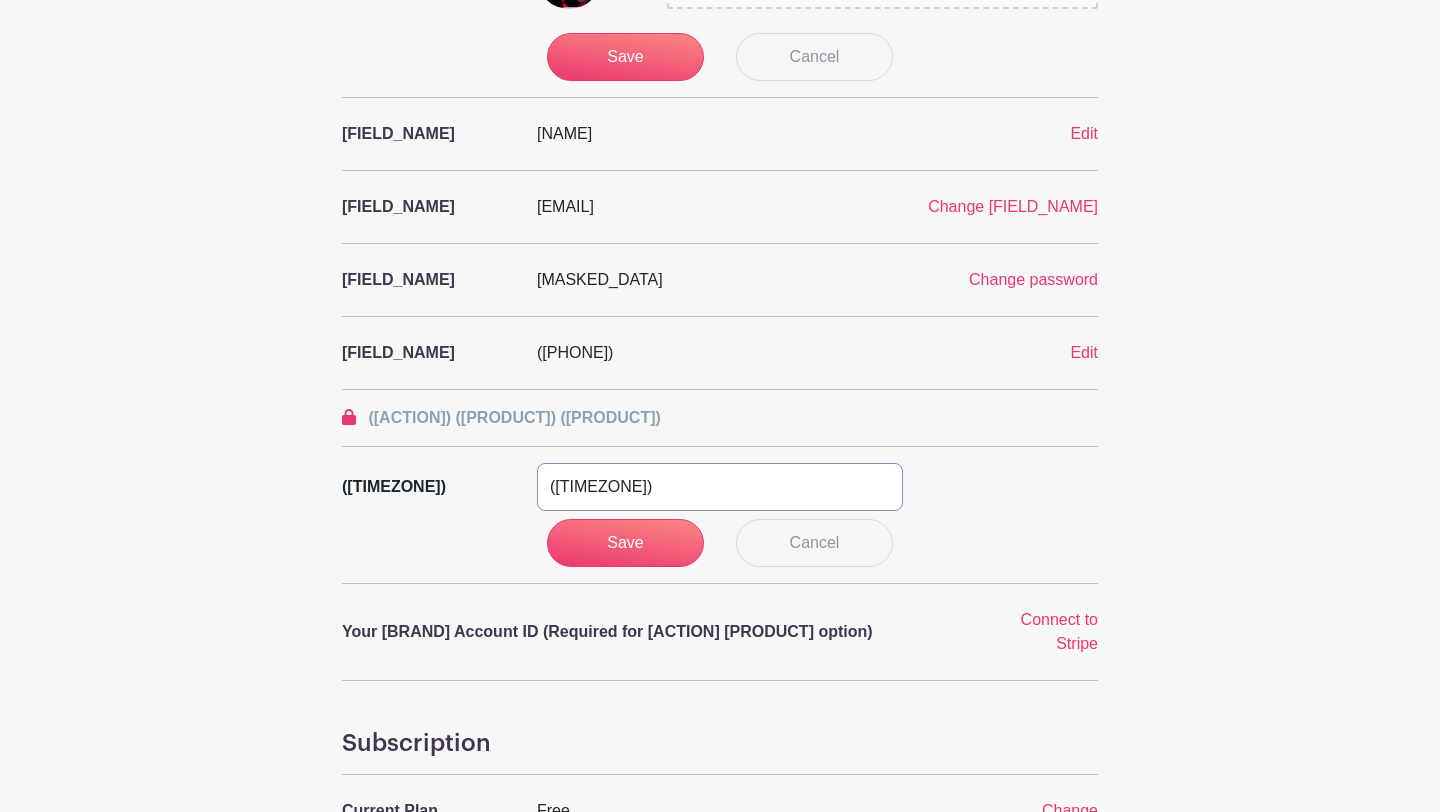 click on "(GMT-12:00) International Date Line West
(GMT-11:00) American Samoa
(GMT-11:00) Midway Island
(GMT-10:00) Hawaii
(GMT-09:00) Alaska
(GMT-08:00) Pacific Time (US & Canada)
(GMT-08:00) Tijuana
(GMT-07:00) Arizona
(GMT-07:00) Mazatlan
(GMT-07:00) Mountain Time (US & Canada)
(GMT-06:00) Central America
(GMT-06:00) Central Time (US & Canada)
(GMT-06:00) Chihuahua
(GMT-06:00) Guadalajara
(GMT-06:00) Mexico City
(GMT-06:00) Monterrey
(GMT-06:00) Saskatchewan
(GMT-05:00) Bogota
(GMT-05:00) Eastern Time (US & Canada)
(GMT-05:00) Indiana (East)
(GMT-05:00) Lima
(GMT-05:00) Quito
(GMT-04:00) Atlantic Time (Canada)
(GMT-04:00) Caracas
(GMT-04:00) Georgetown
(GMT-04:00) La Paz
(GMT-04:00) Puerto Rico
(GMT-04:00) Santiago
(GMT-03:30) Newfoundland
(GMT-03:00) Brasilia
(GMT-03:00) Buenos Aires
(GMT-03:00) Montevideo
(GMT-02:00) Greenland
(GMT-02:00) Mid-Atlantic
(GMT-01:00) Azores
(GMT-01:00) Cape Verde Is.
(GMT+00:00) Casablanca
(GMT+00:00) Dublin" at bounding box center [720, 487] 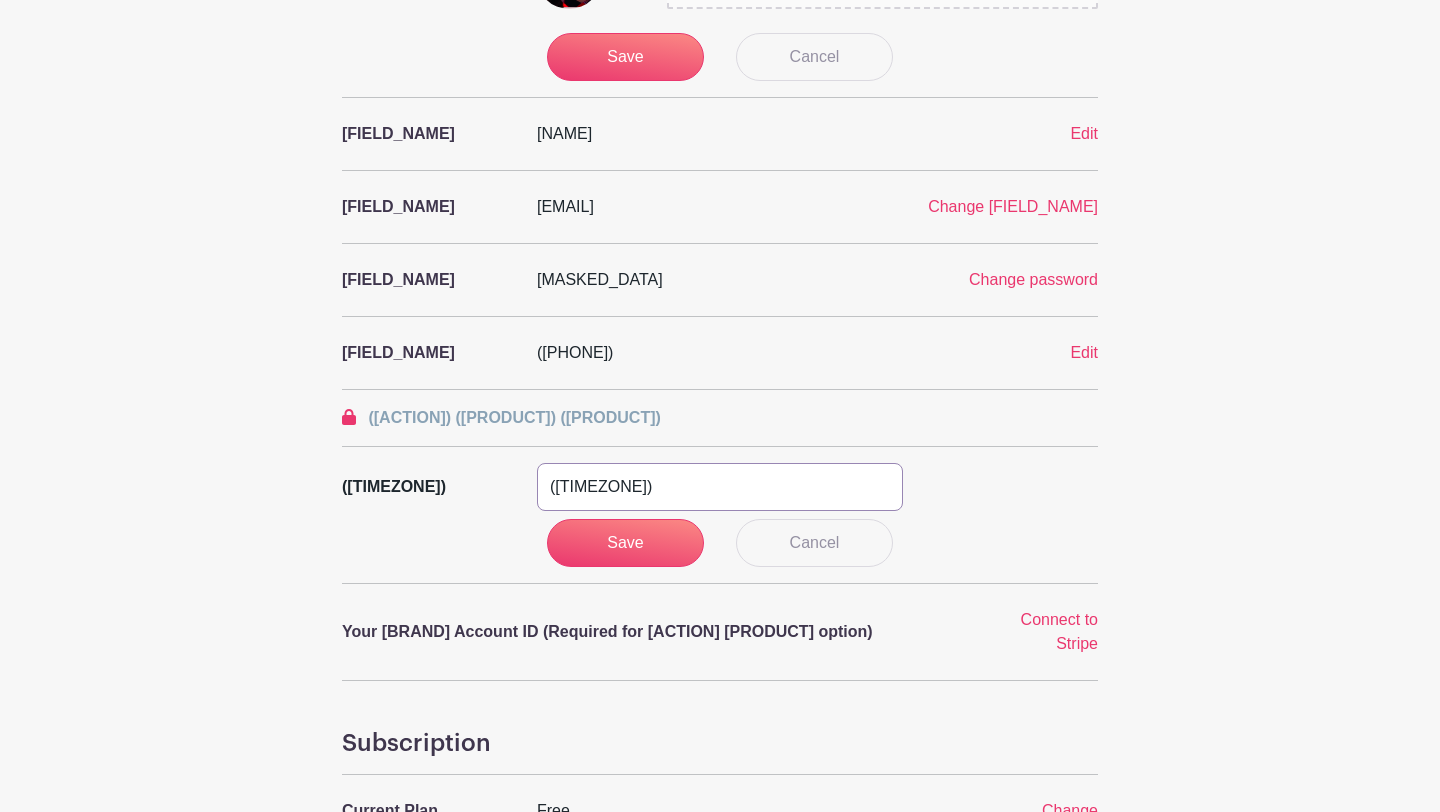select on "Eastern Time (US & Canada)" 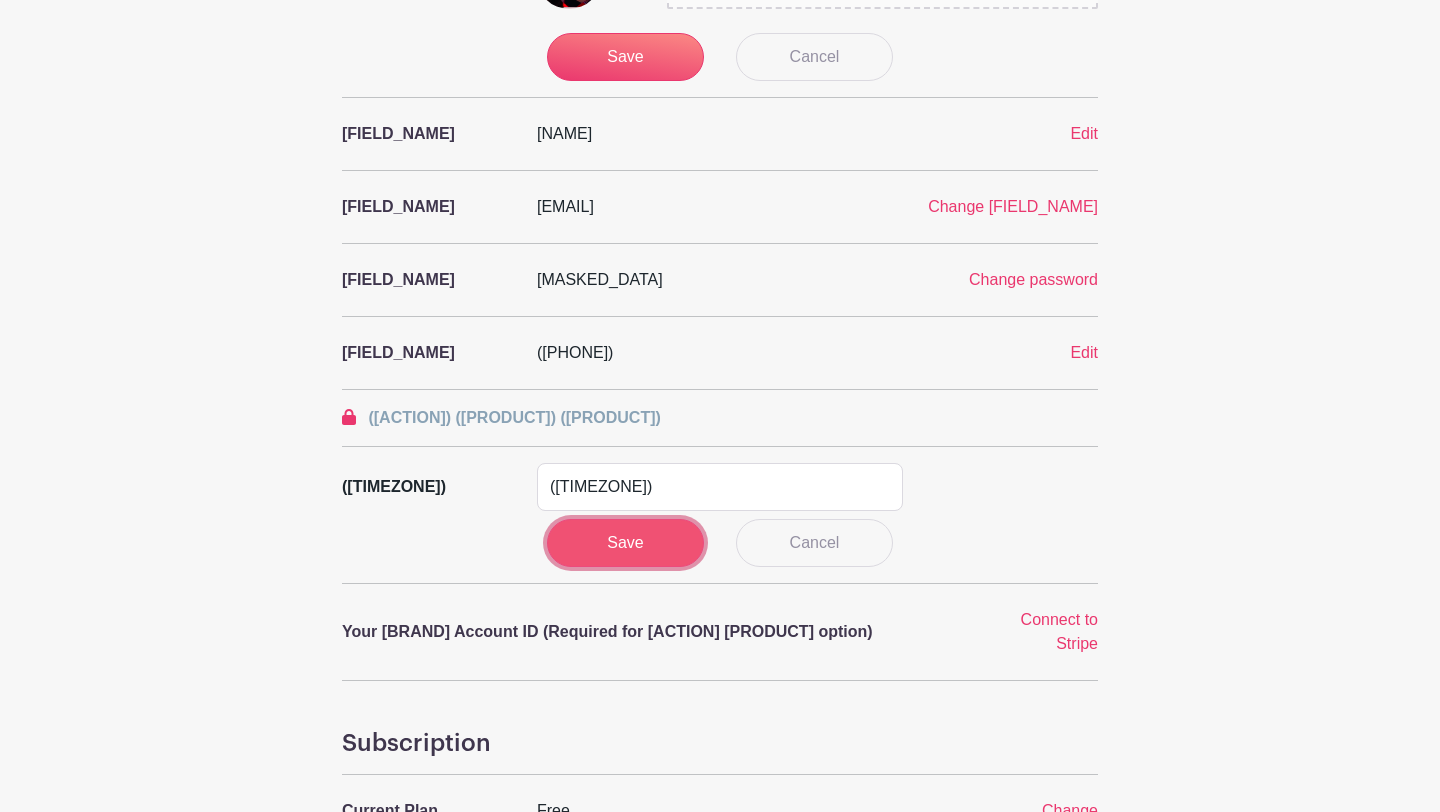 click on "Save" at bounding box center [626, 543] 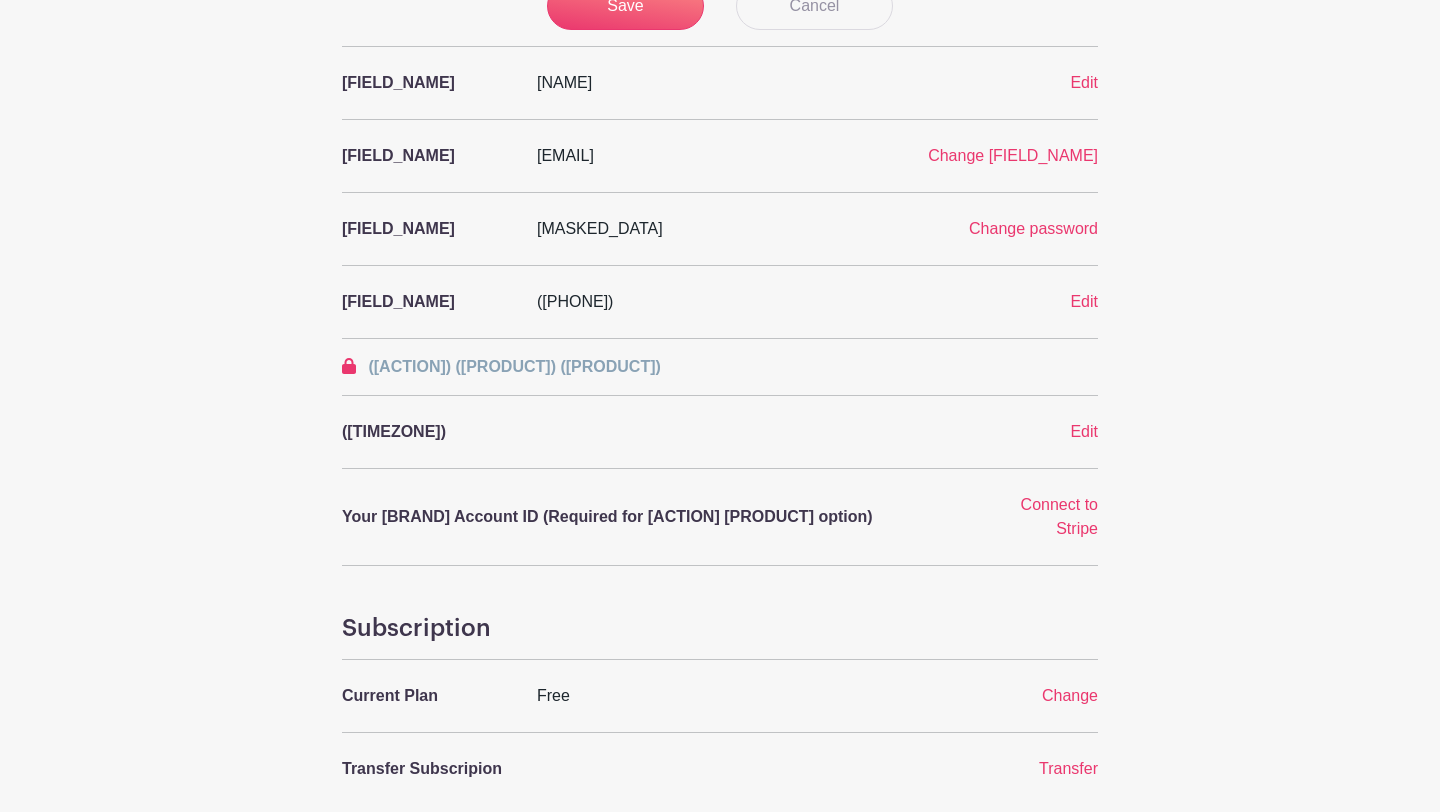 scroll, scrollTop: 0, scrollLeft: 0, axis: both 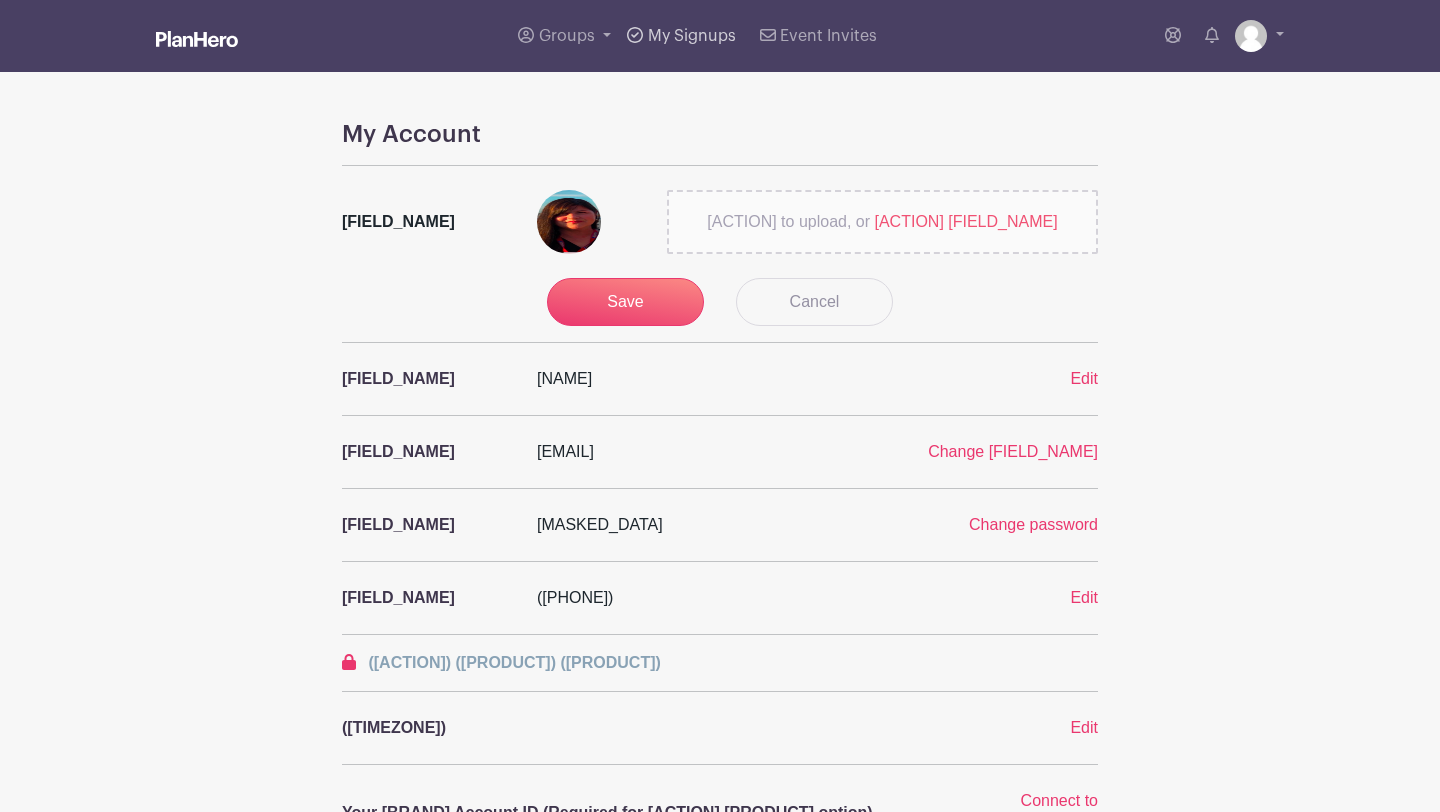 click on "My Signups" at bounding box center (692, 36) 